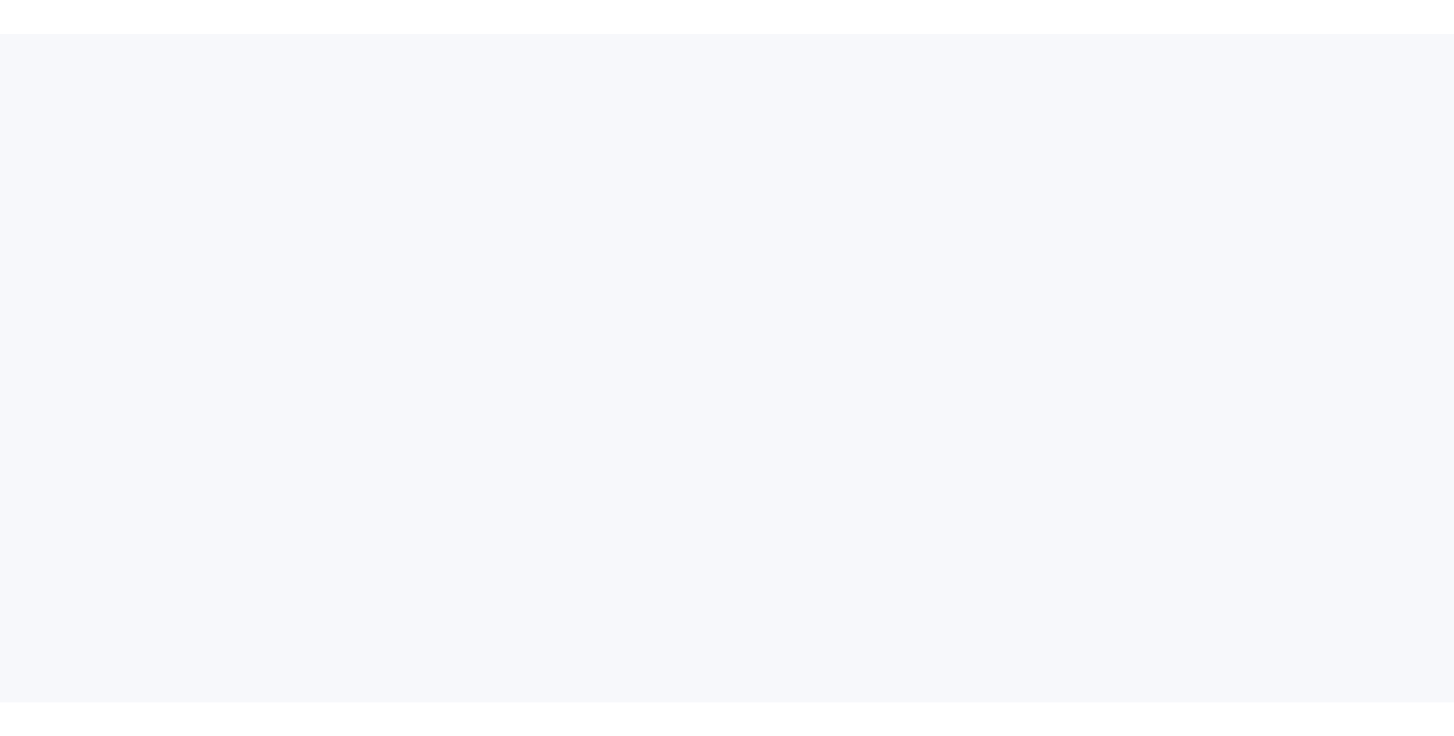 scroll, scrollTop: 0, scrollLeft: 0, axis: both 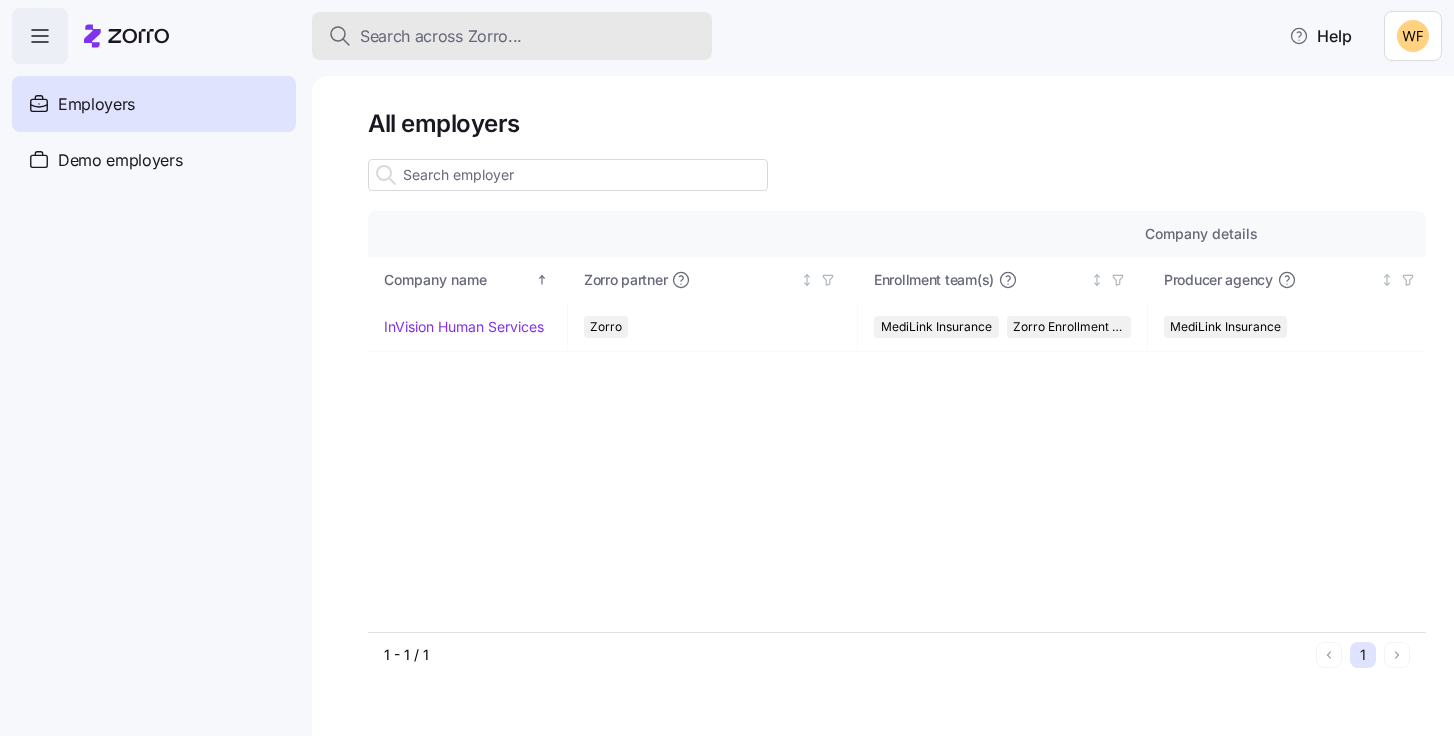 click on "Search across Zorro..." at bounding box center (441, 36) 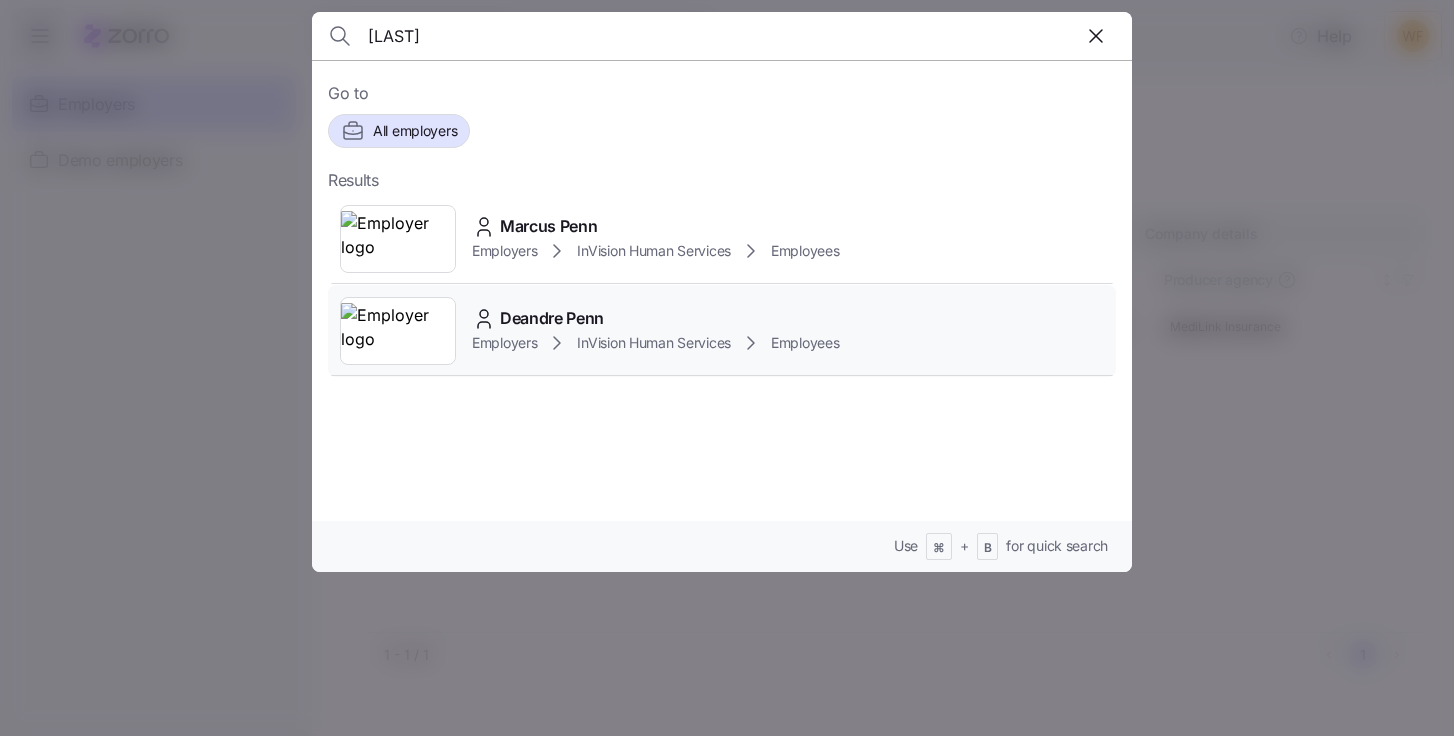 type on "[LAST]" 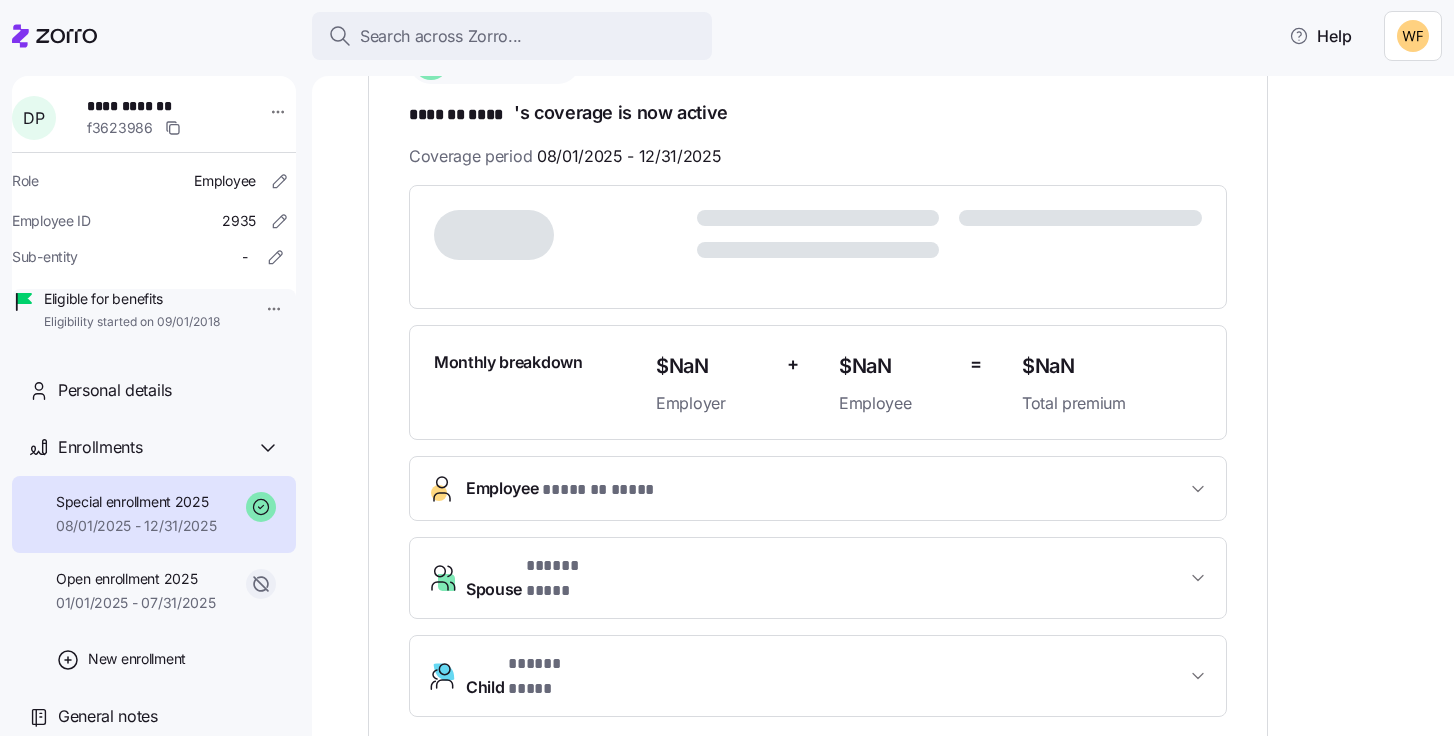 scroll, scrollTop: 314, scrollLeft: 0, axis: vertical 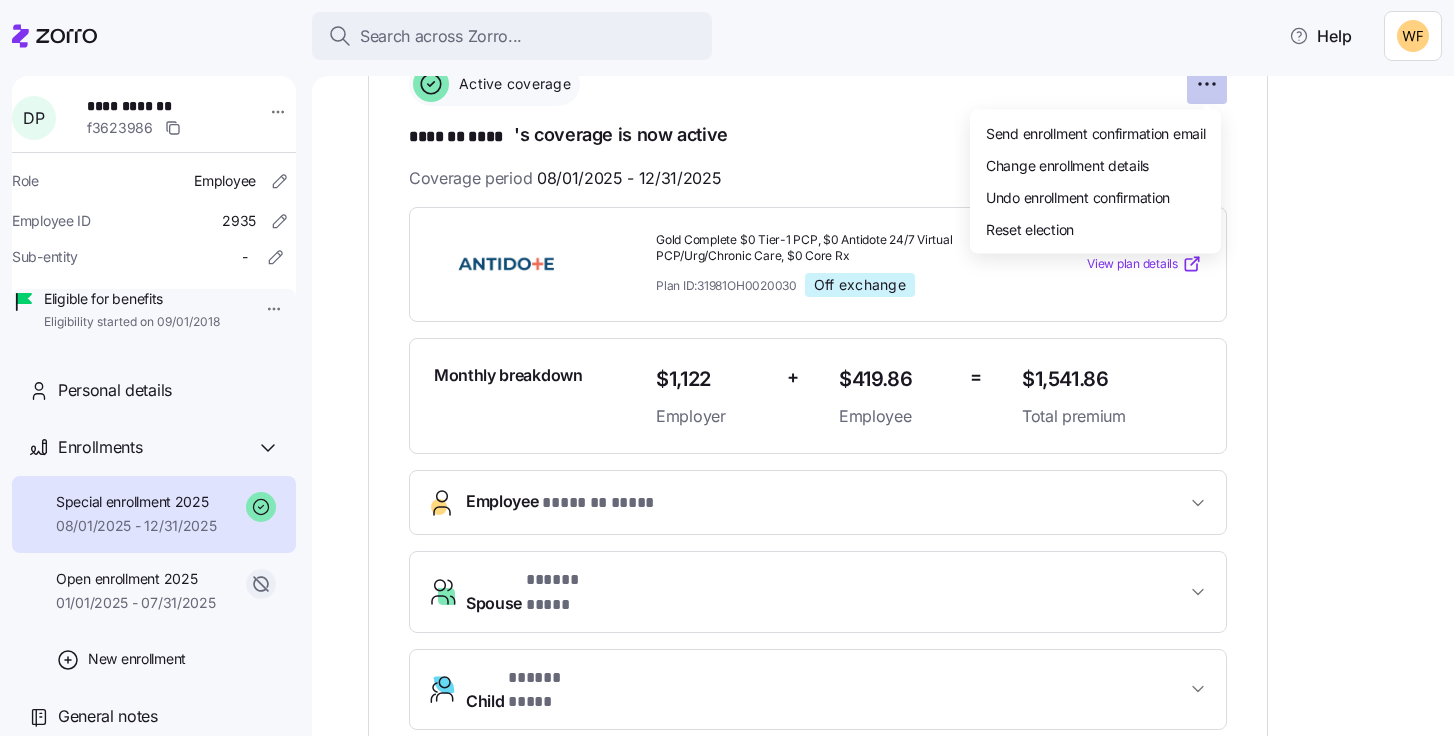 click on "**********" at bounding box center [727, 362] 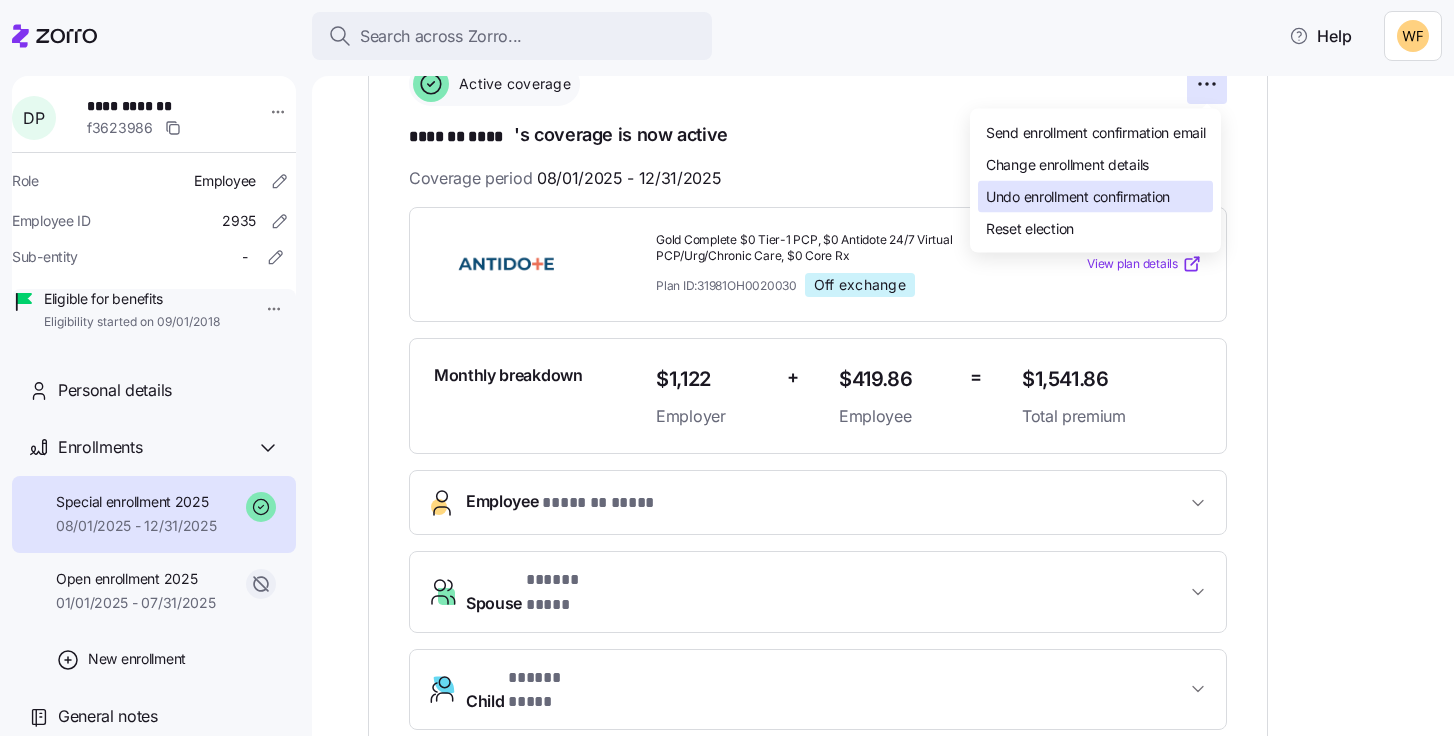 click on "Undo enrollment confirmation" at bounding box center [1078, 196] 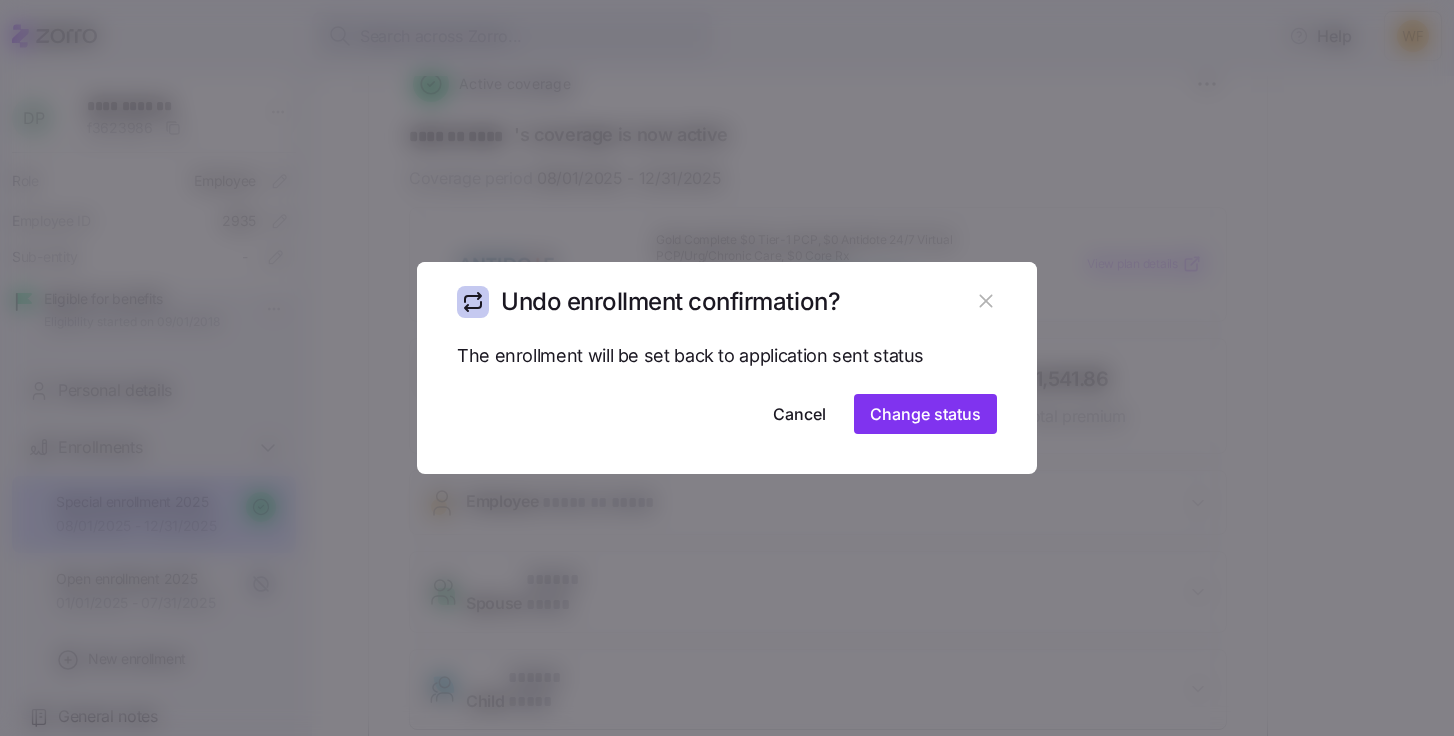 scroll, scrollTop: 303, scrollLeft: 0, axis: vertical 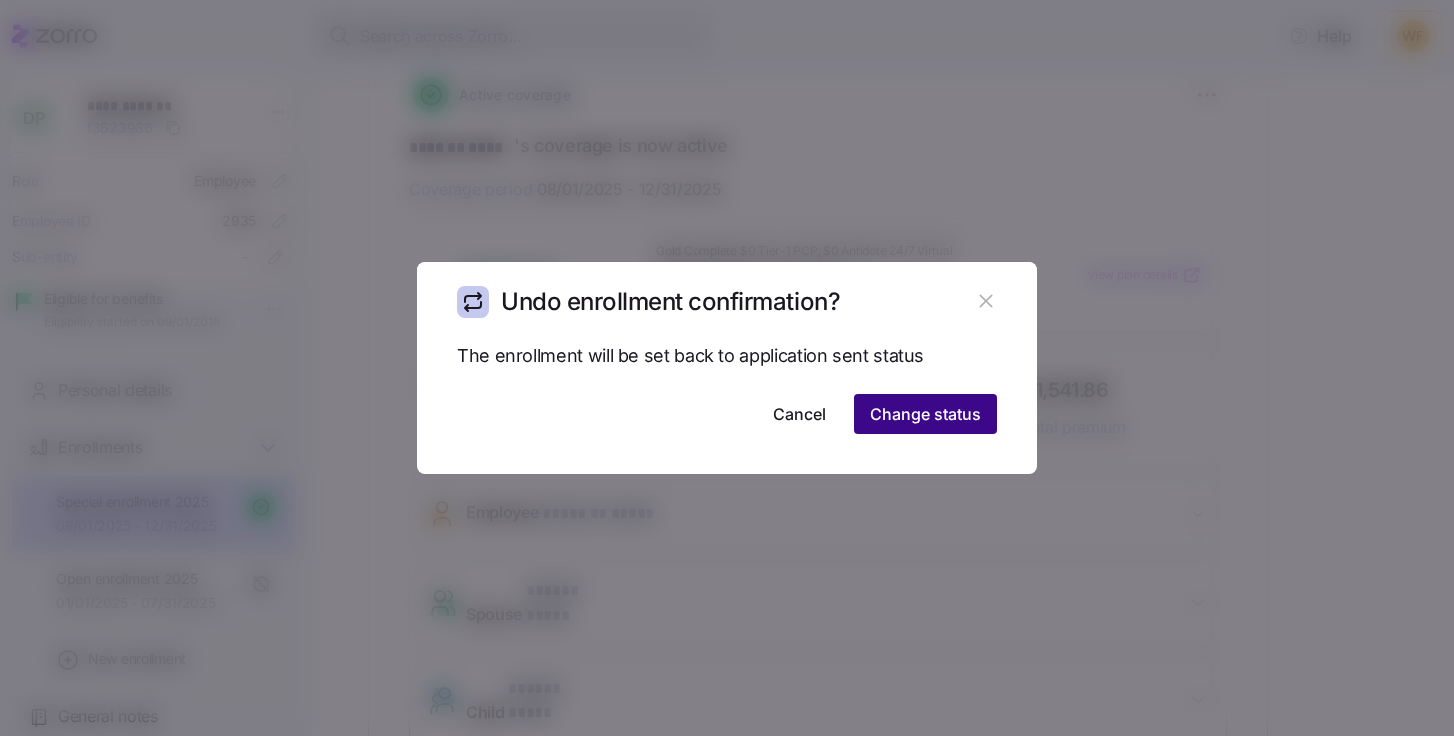 click on "Change status" at bounding box center [925, 414] 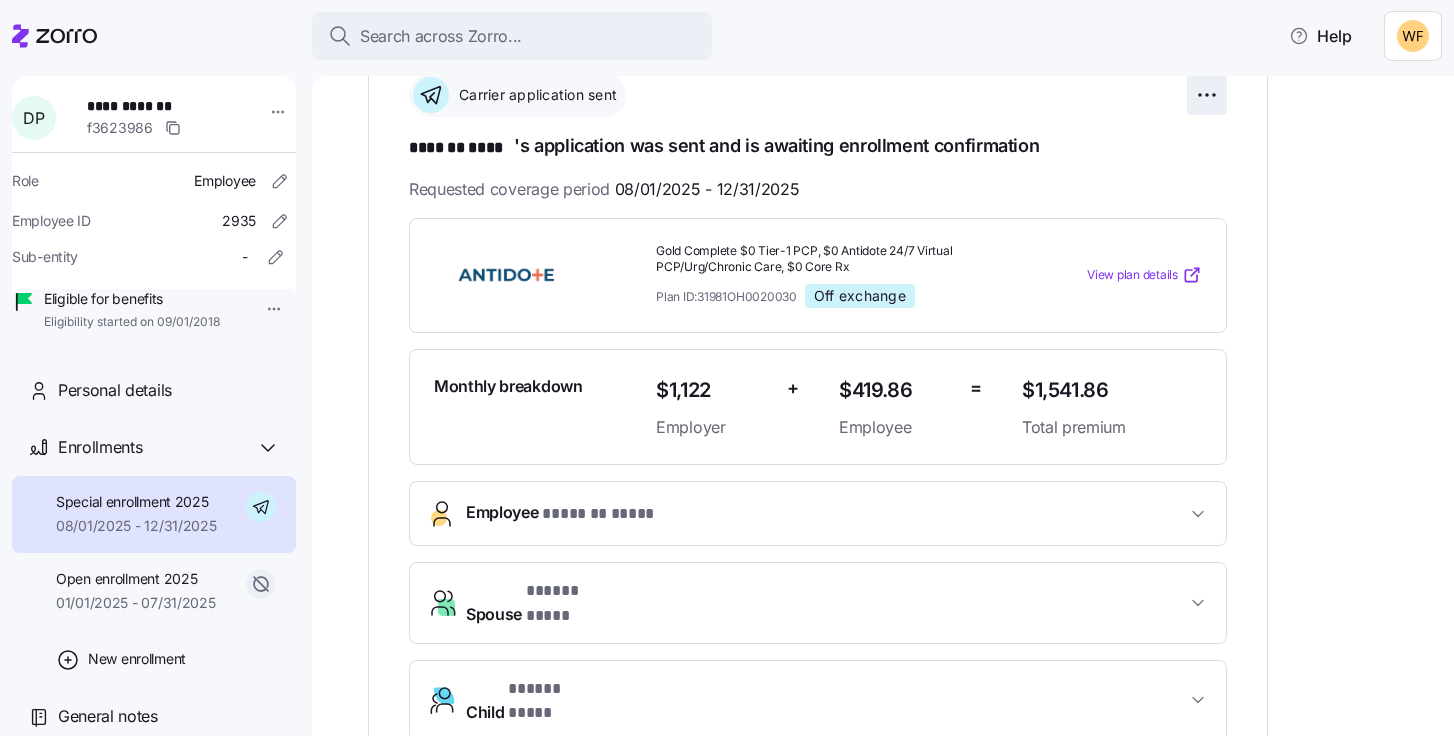 click on "**********" at bounding box center (727, 362) 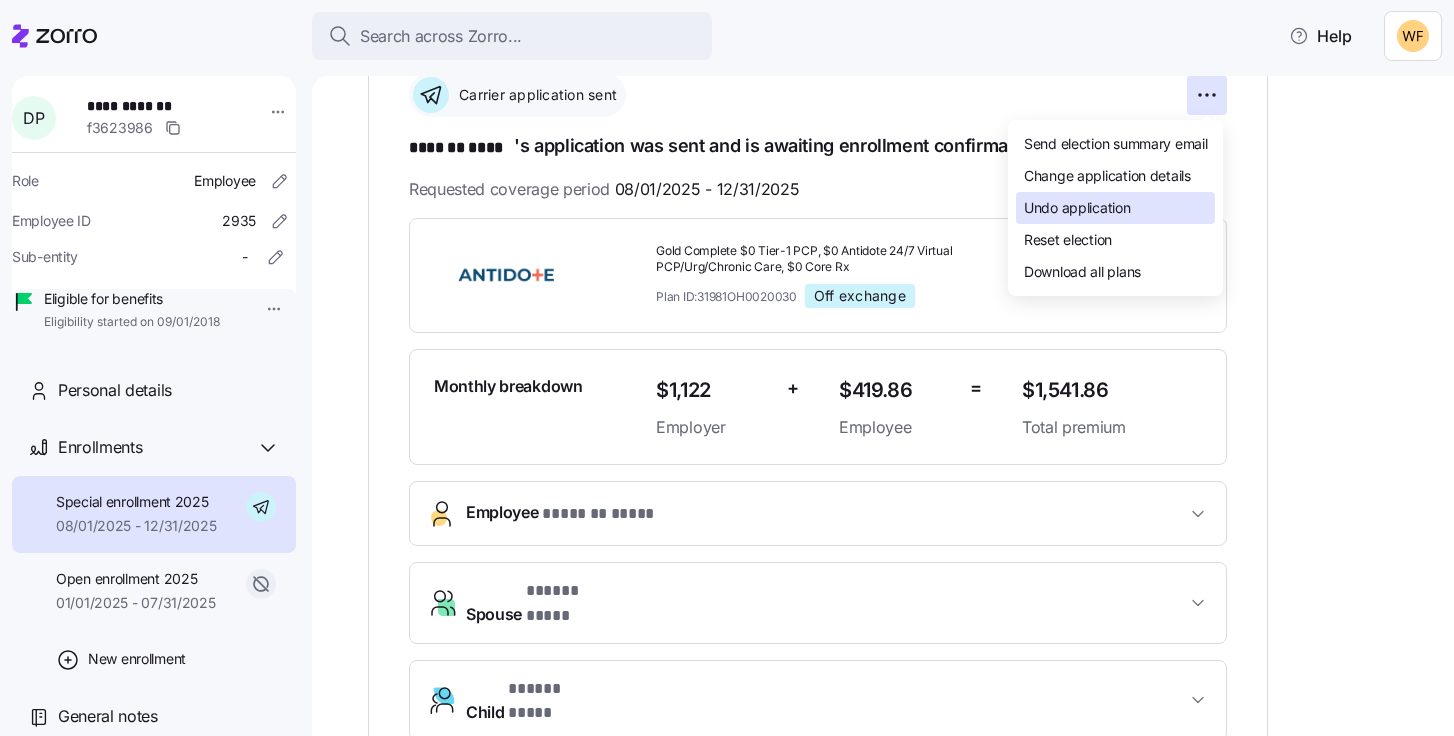 click on "Undo application" at bounding box center [1077, 208] 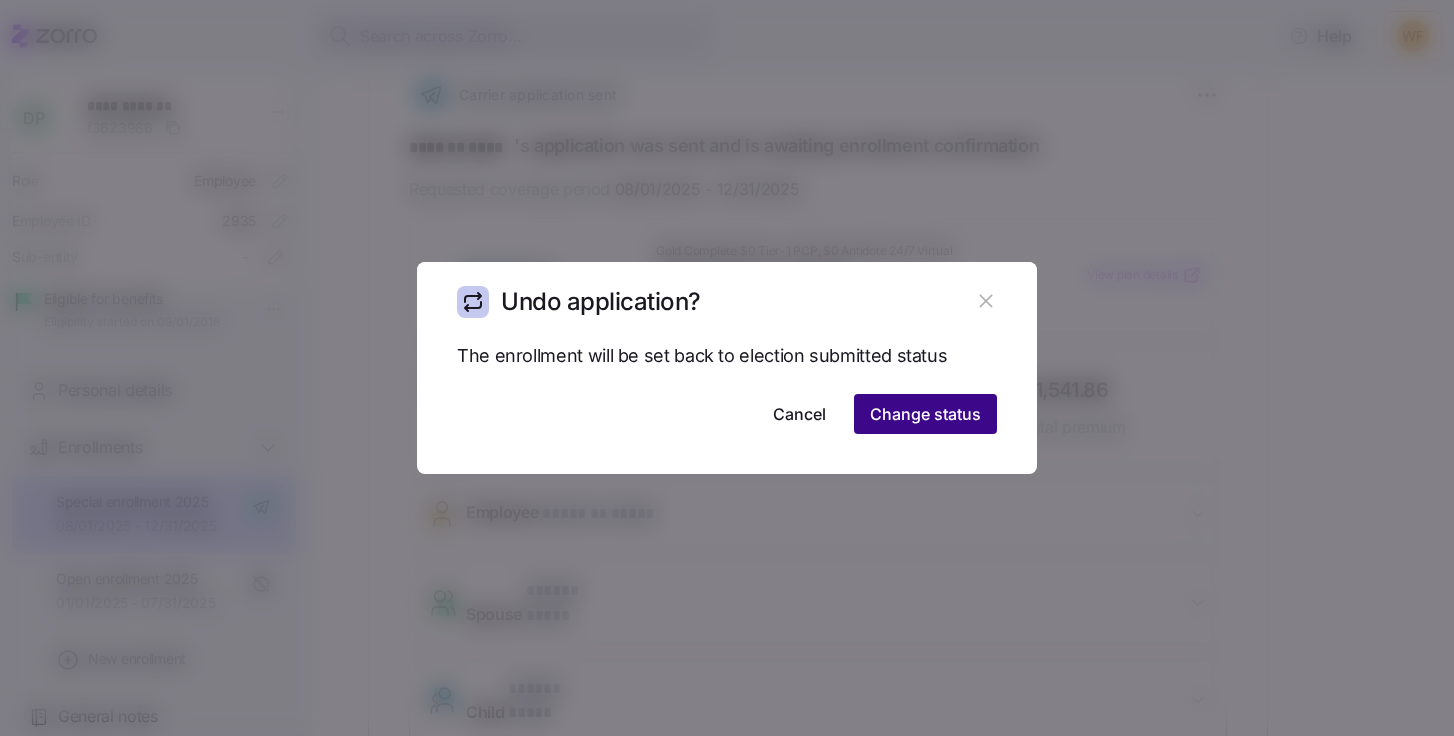 click on "Change status" at bounding box center [925, 414] 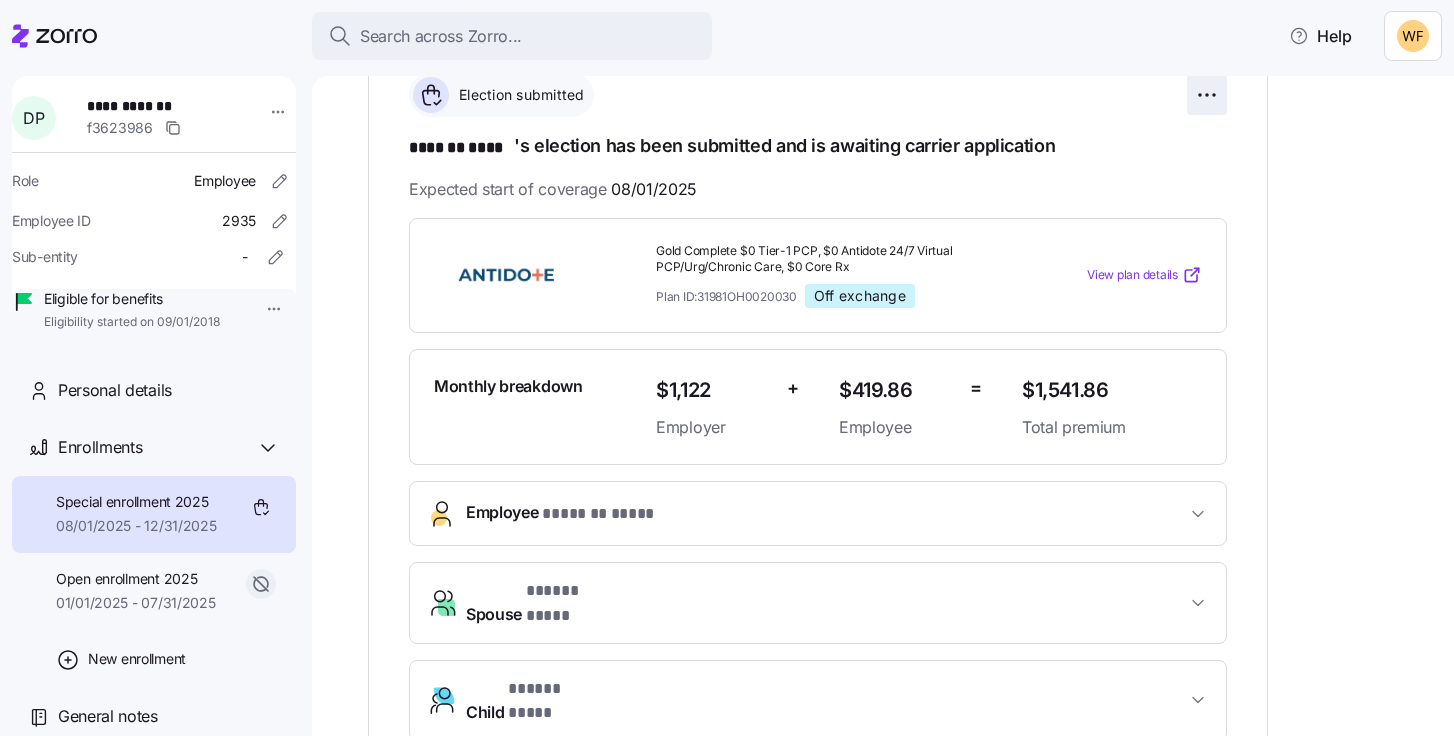 click on "**********" at bounding box center (727, 362) 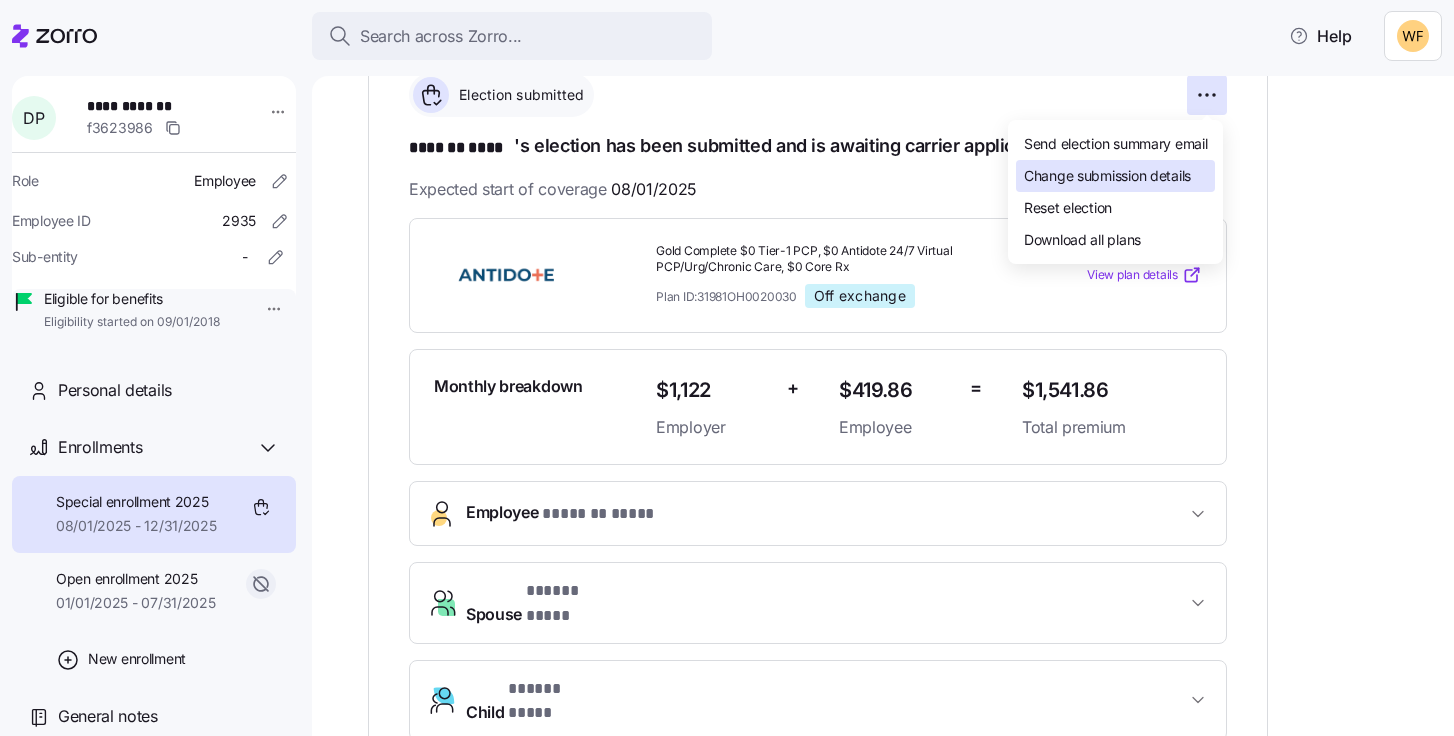 click on "Change submission details" at bounding box center (1107, 176) 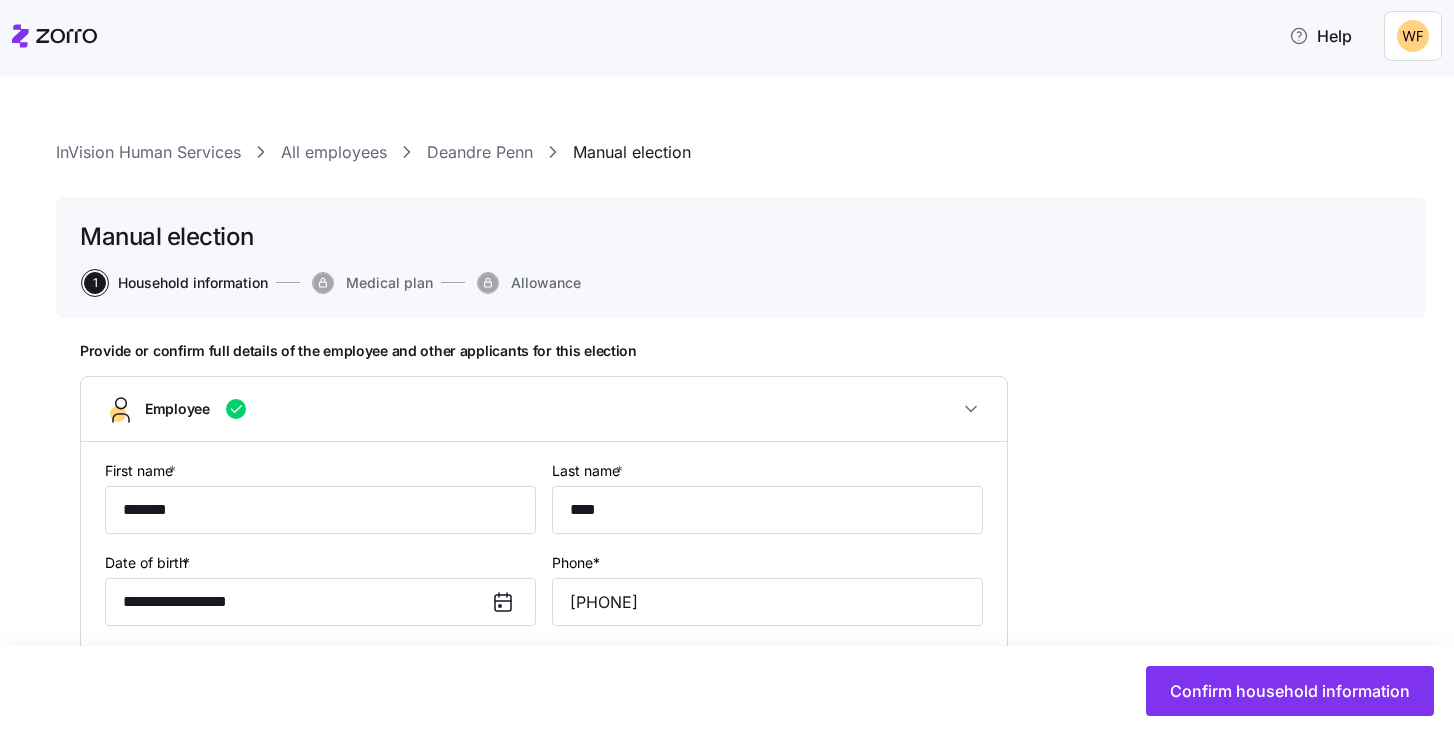 type on "OH" 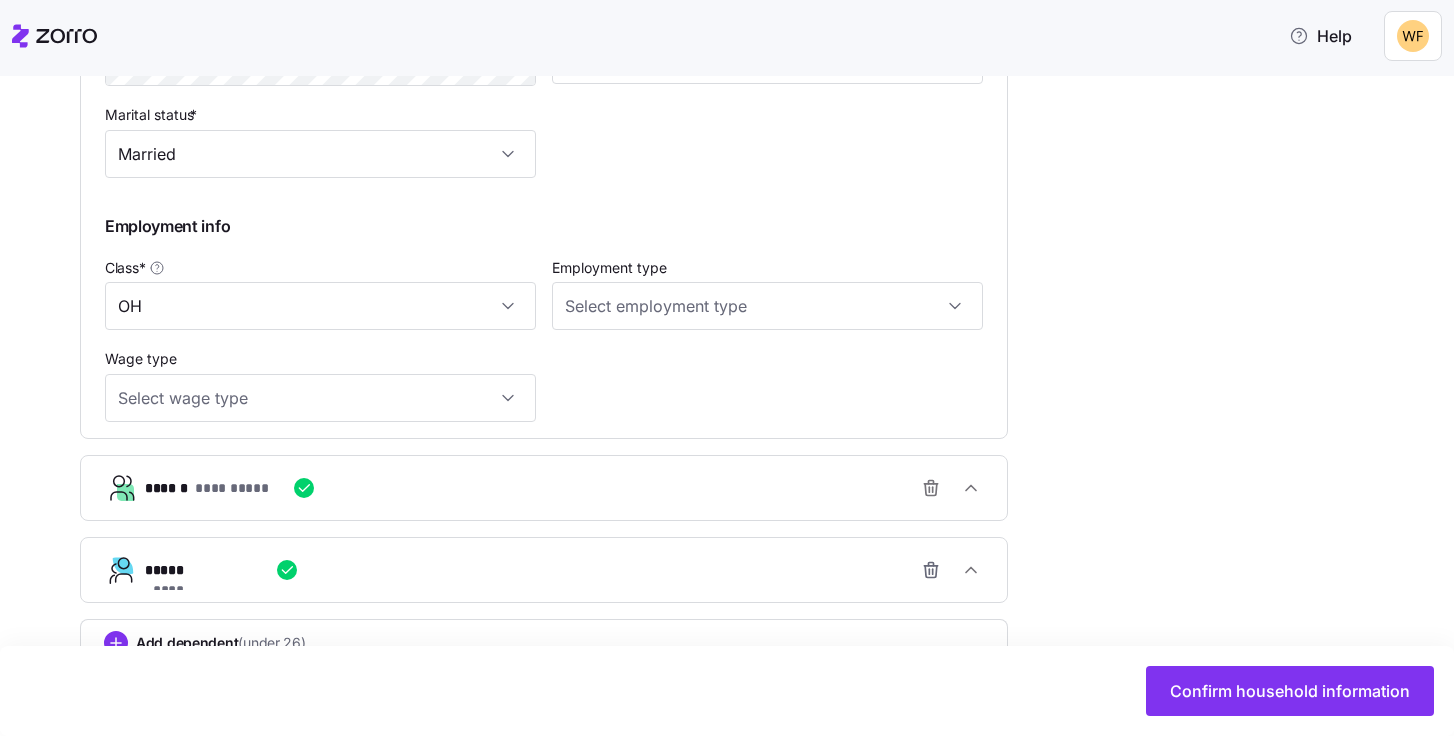 scroll, scrollTop: 1003, scrollLeft: 0, axis: vertical 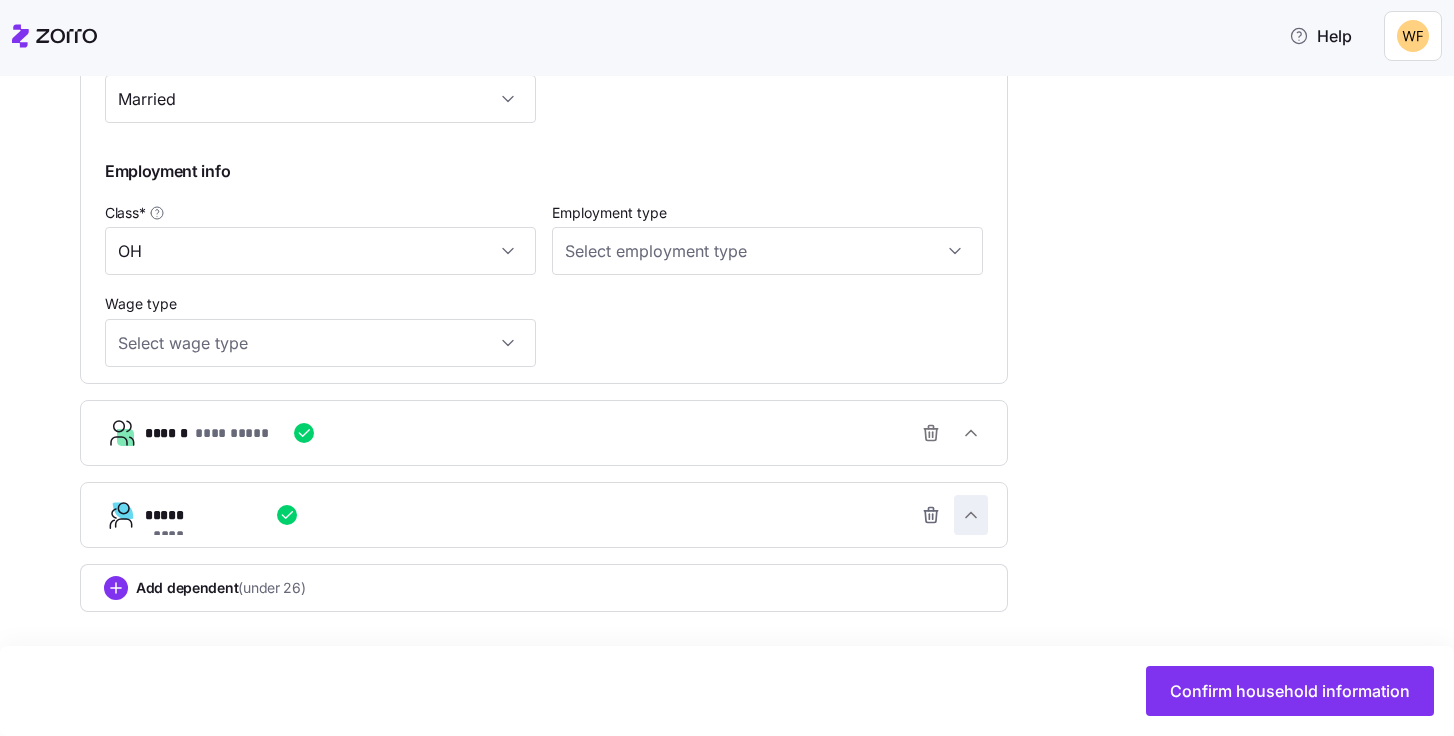 click 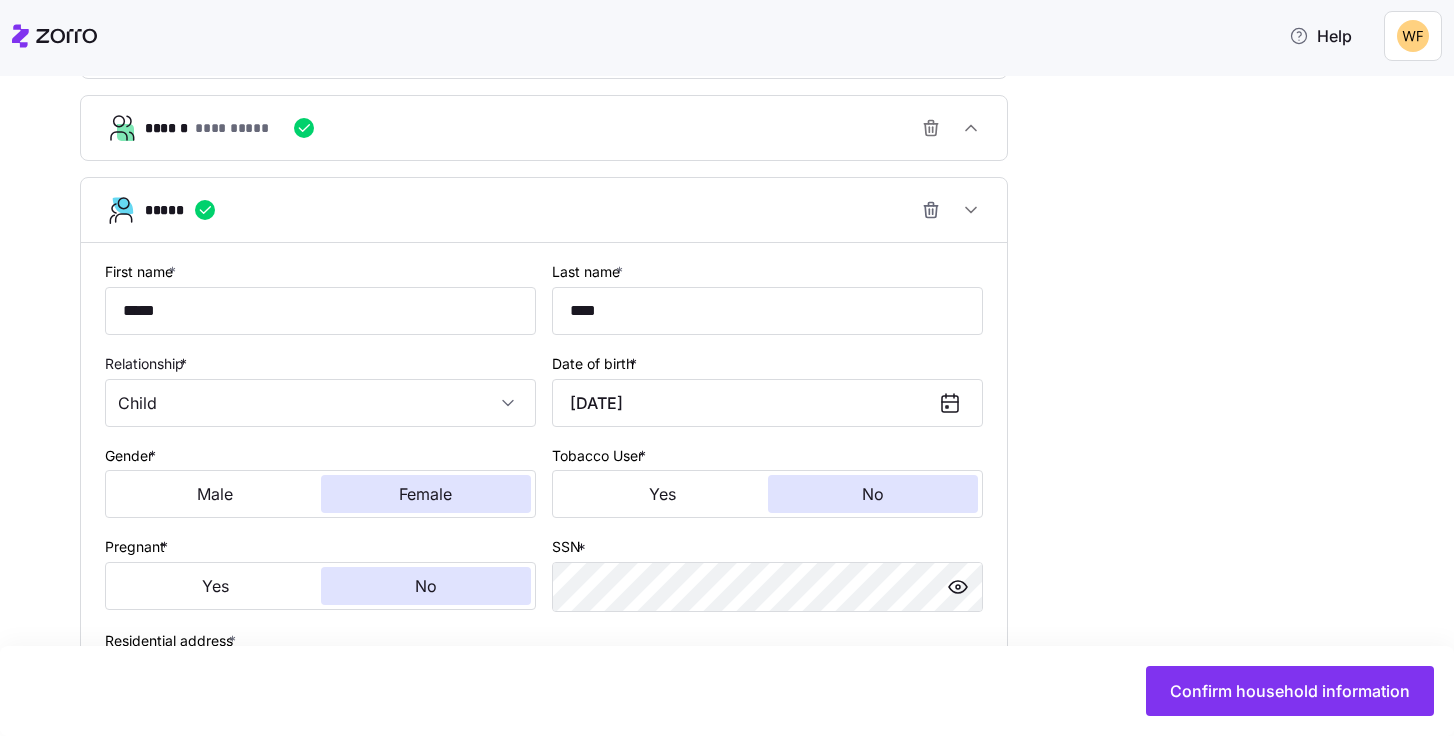 scroll, scrollTop: 1373, scrollLeft: 0, axis: vertical 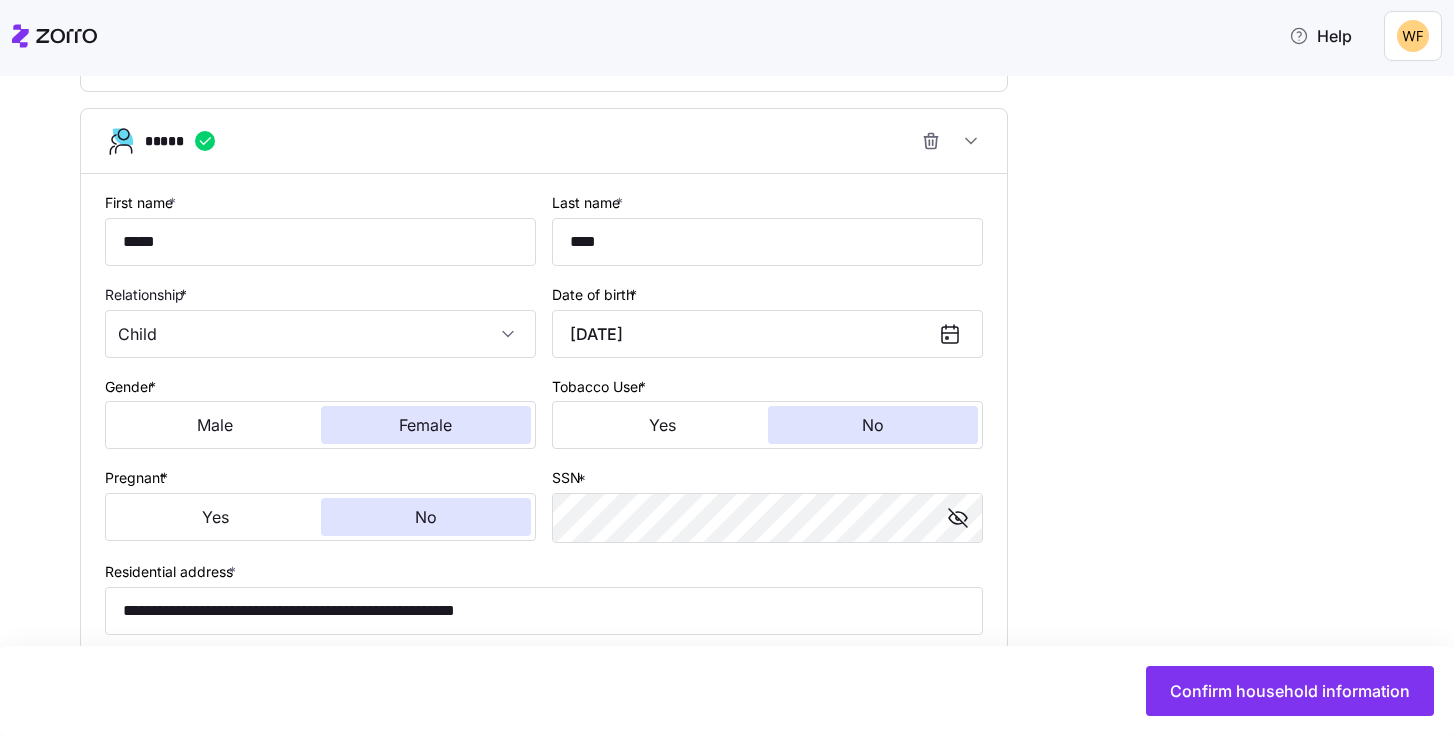 click on "**********" at bounding box center (741, -108) 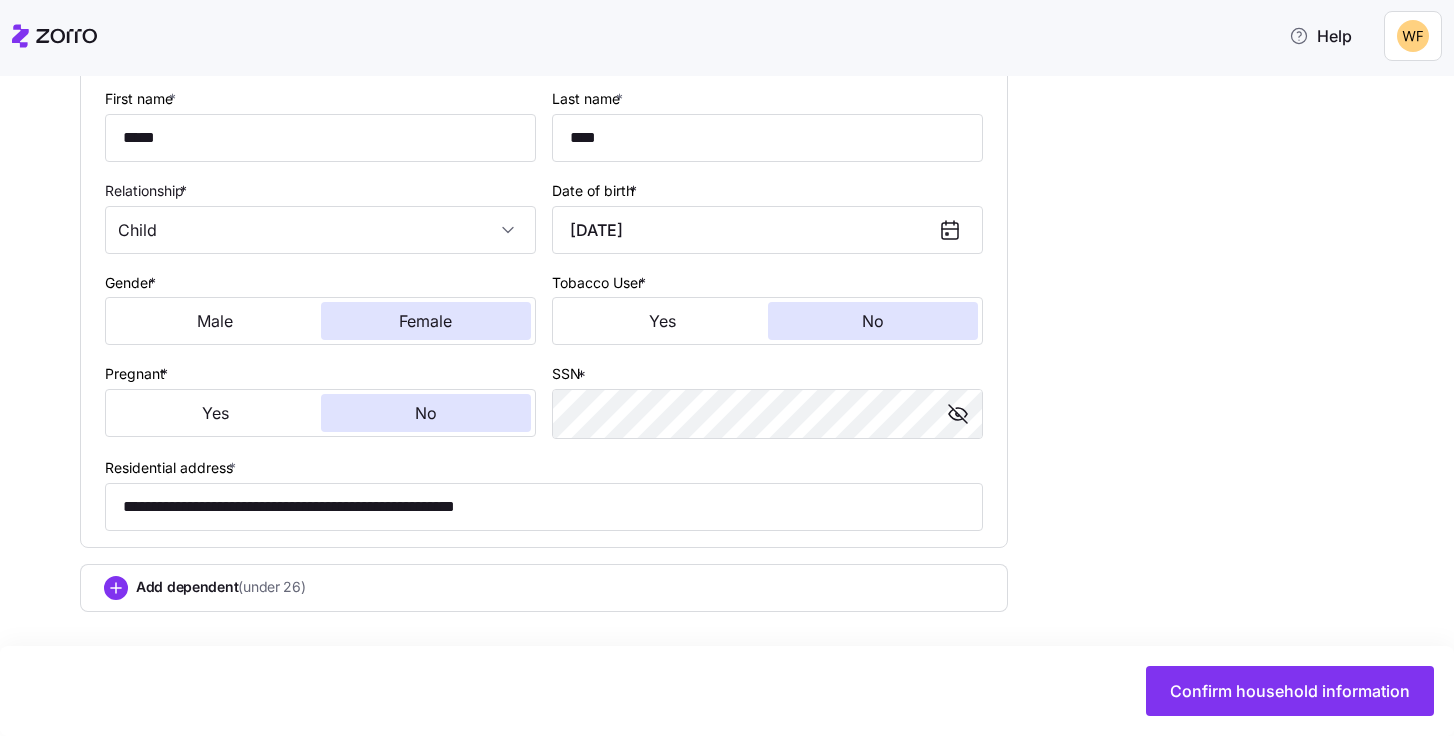 scroll, scrollTop: 1483, scrollLeft: 0, axis: vertical 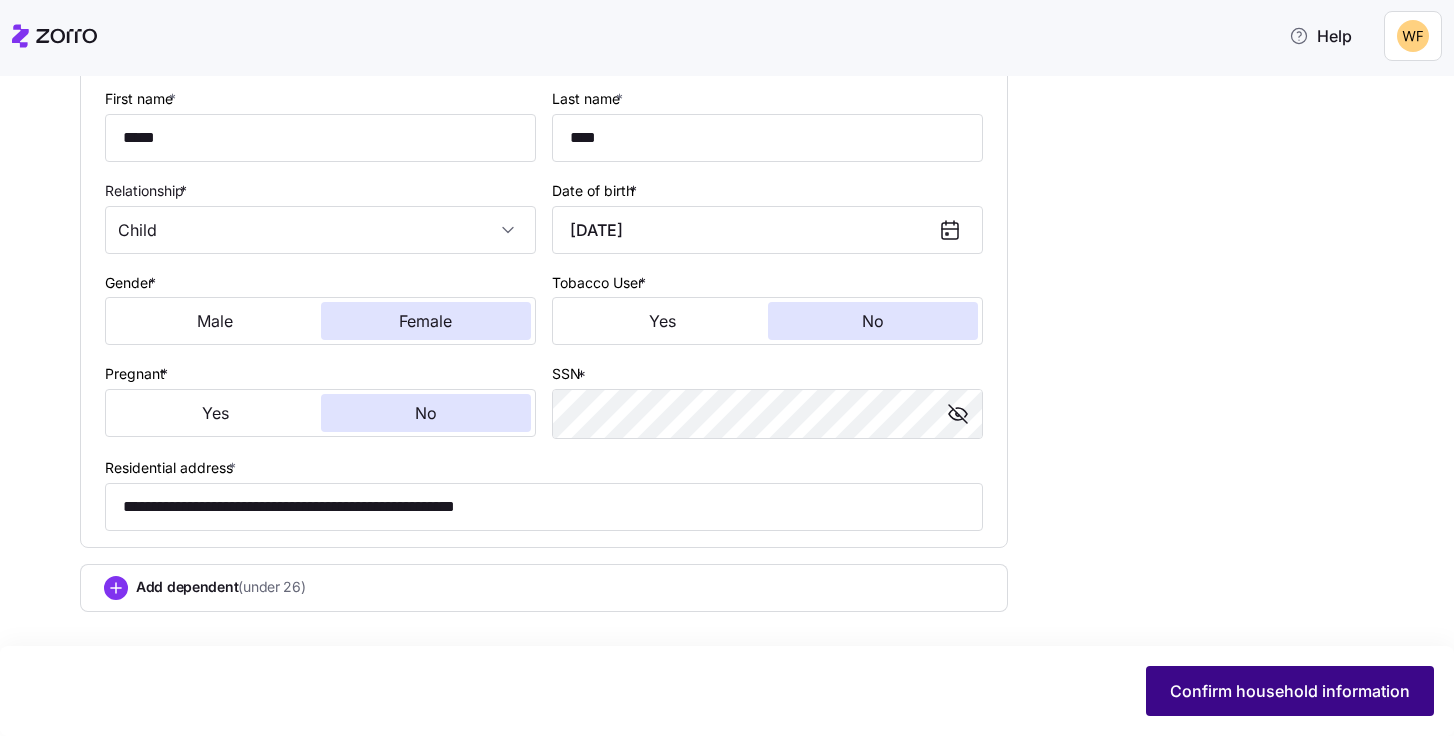 click on "Confirm household information" at bounding box center [1290, 691] 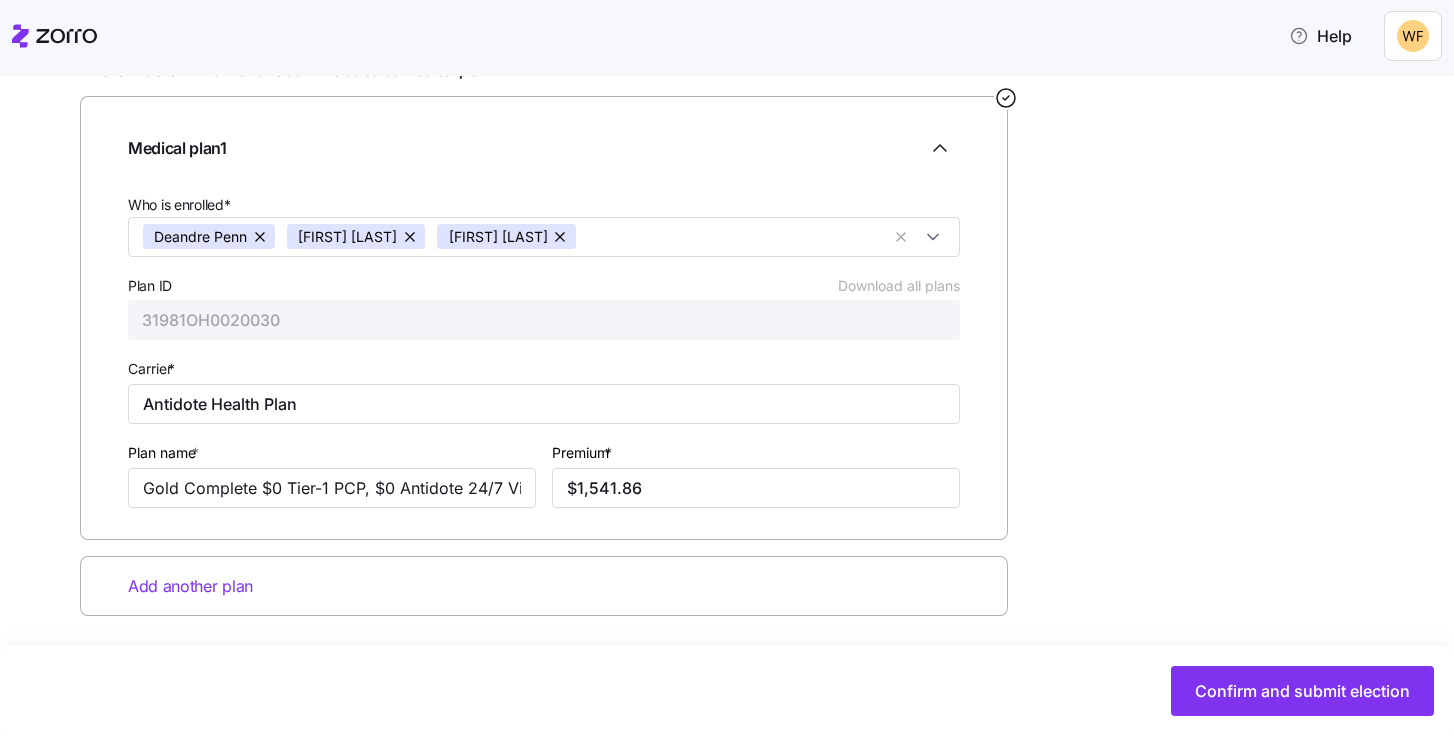scroll, scrollTop: 285, scrollLeft: 0, axis: vertical 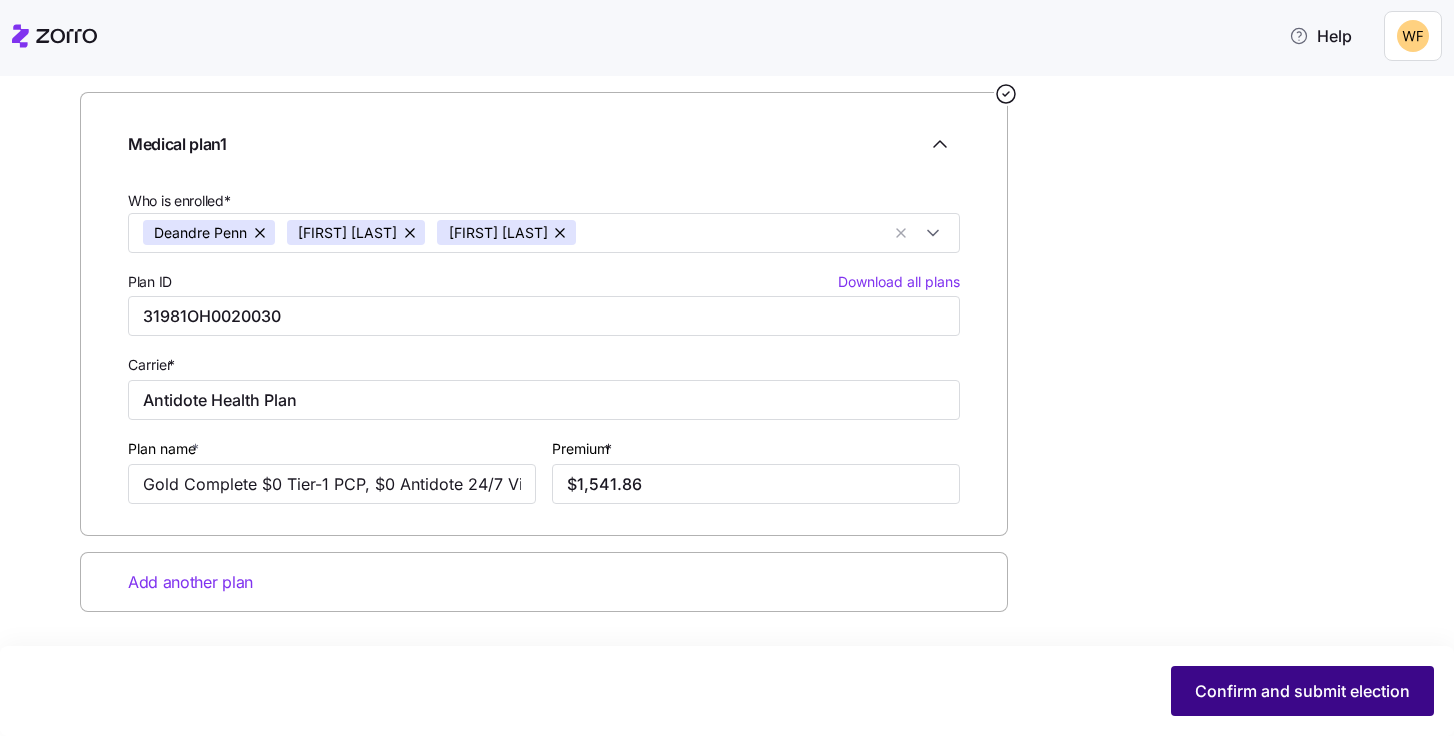 click on "Confirm and submit election" at bounding box center (1302, 691) 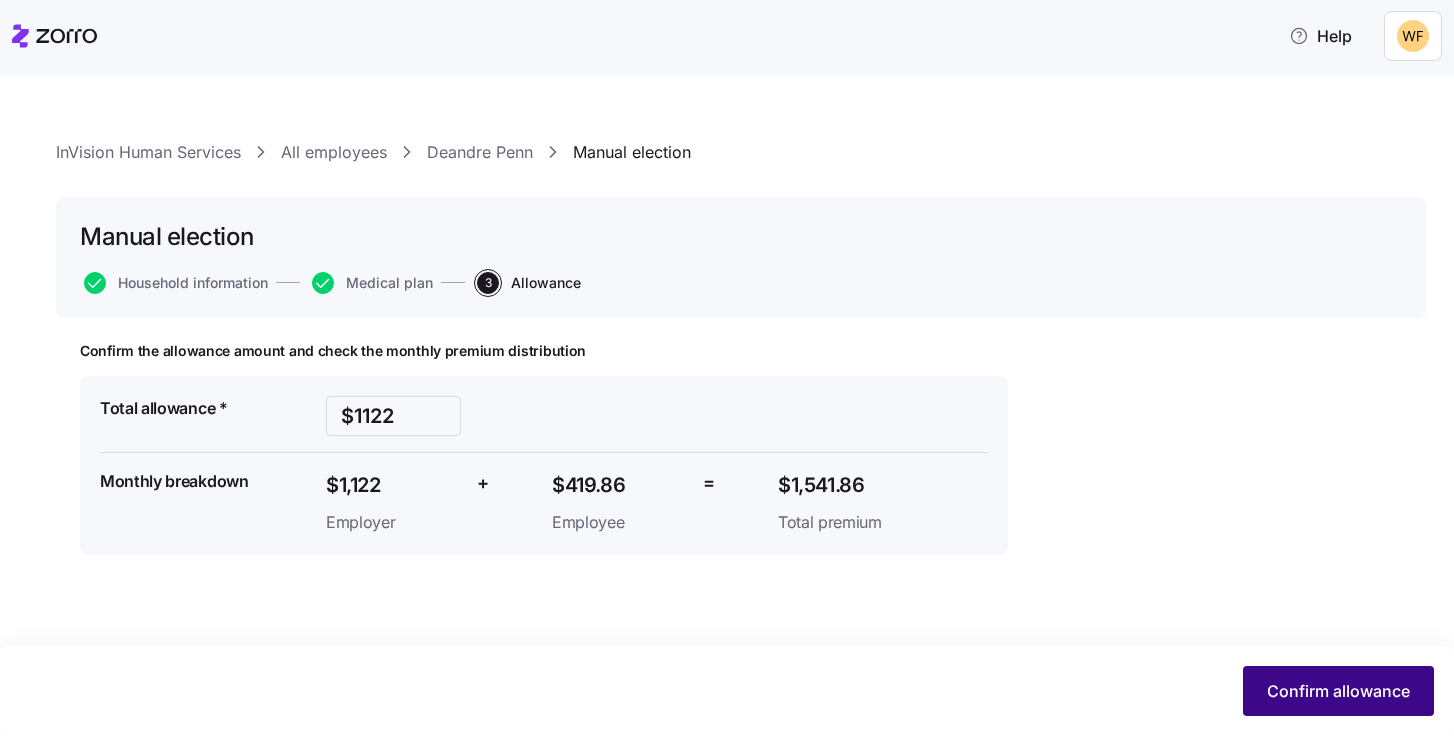 click on "Confirm allowance" at bounding box center [1338, 691] 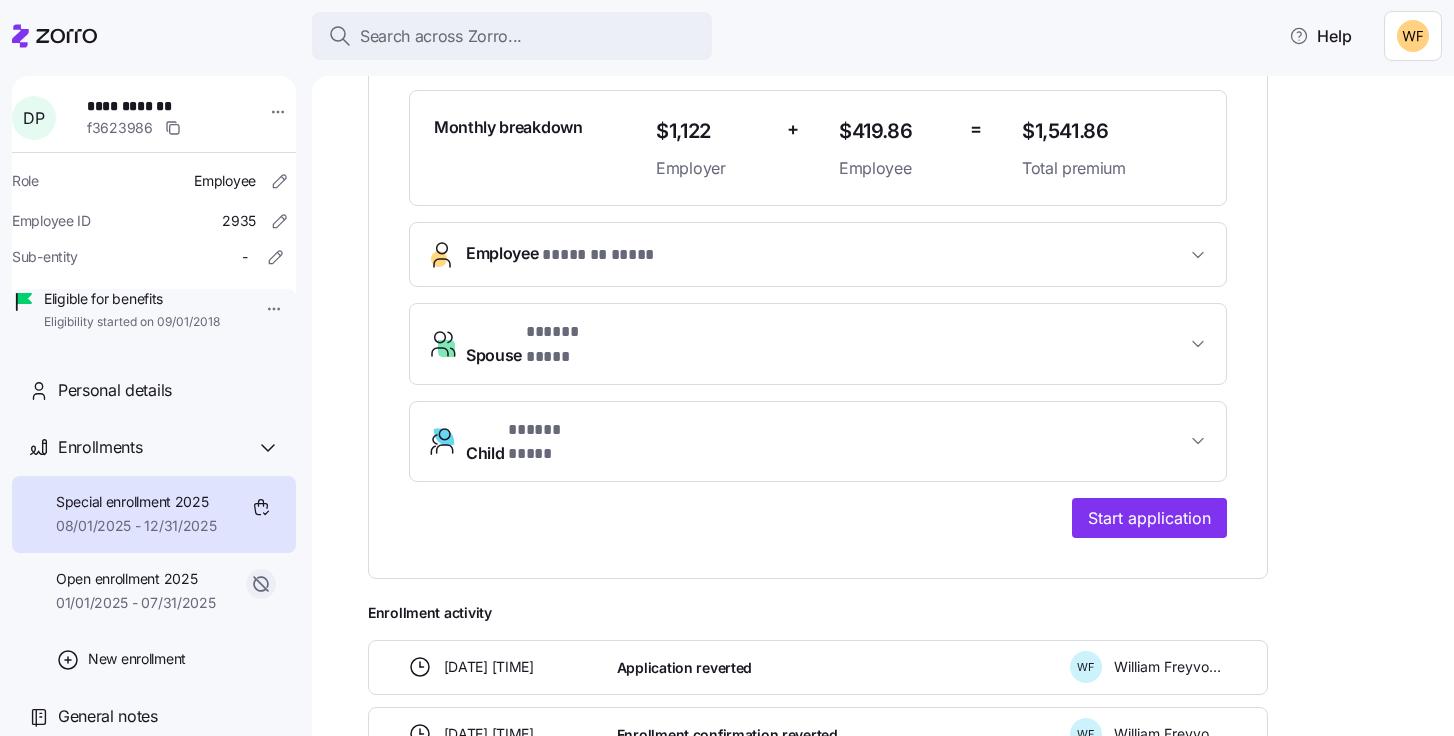 scroll, scrollTop: 675, scrollLeft: 0, axis: vertical 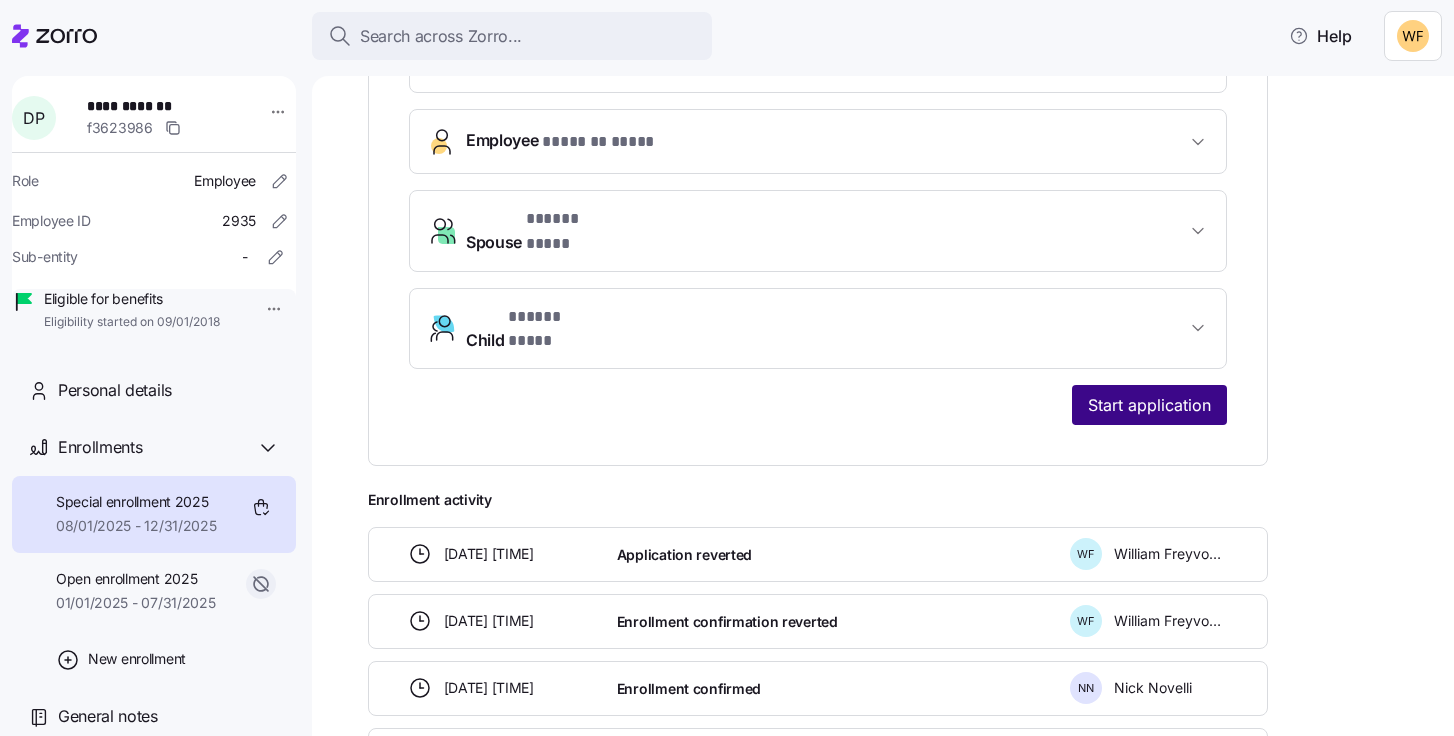 click on "Start application" at bounding box center [1149, 405] 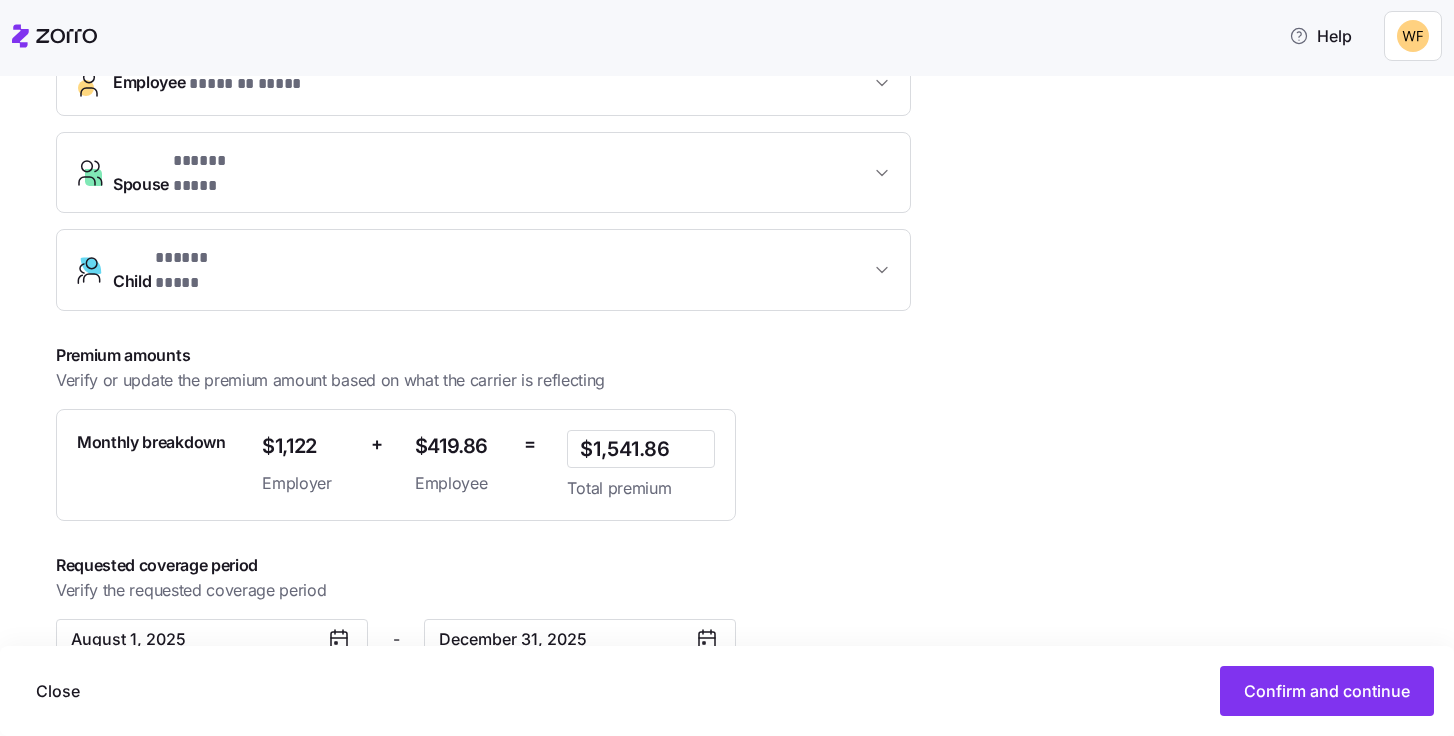 scroll, scrollTop: 651, scrollLeft: 0, axis: vertical 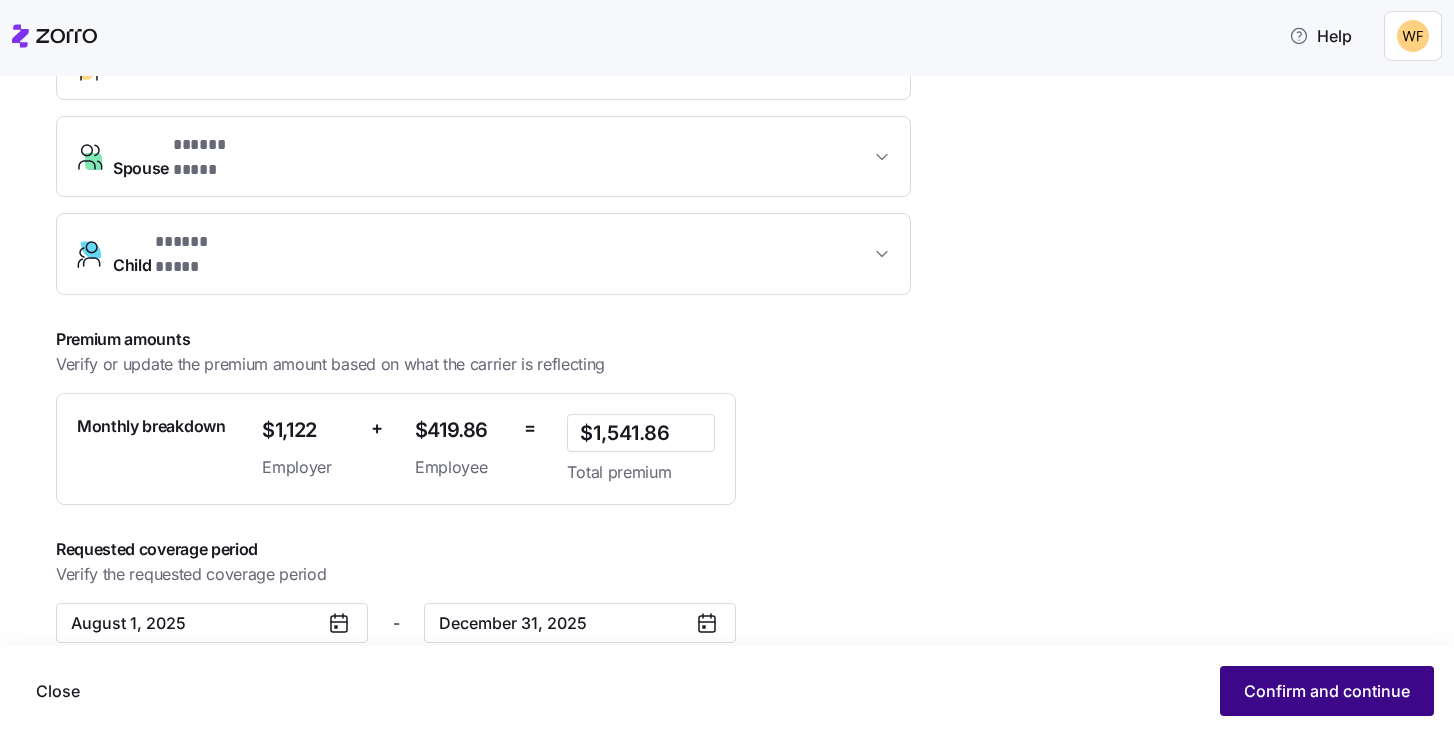 click on "Confirm and continue" at bounding box center [1327, 691] 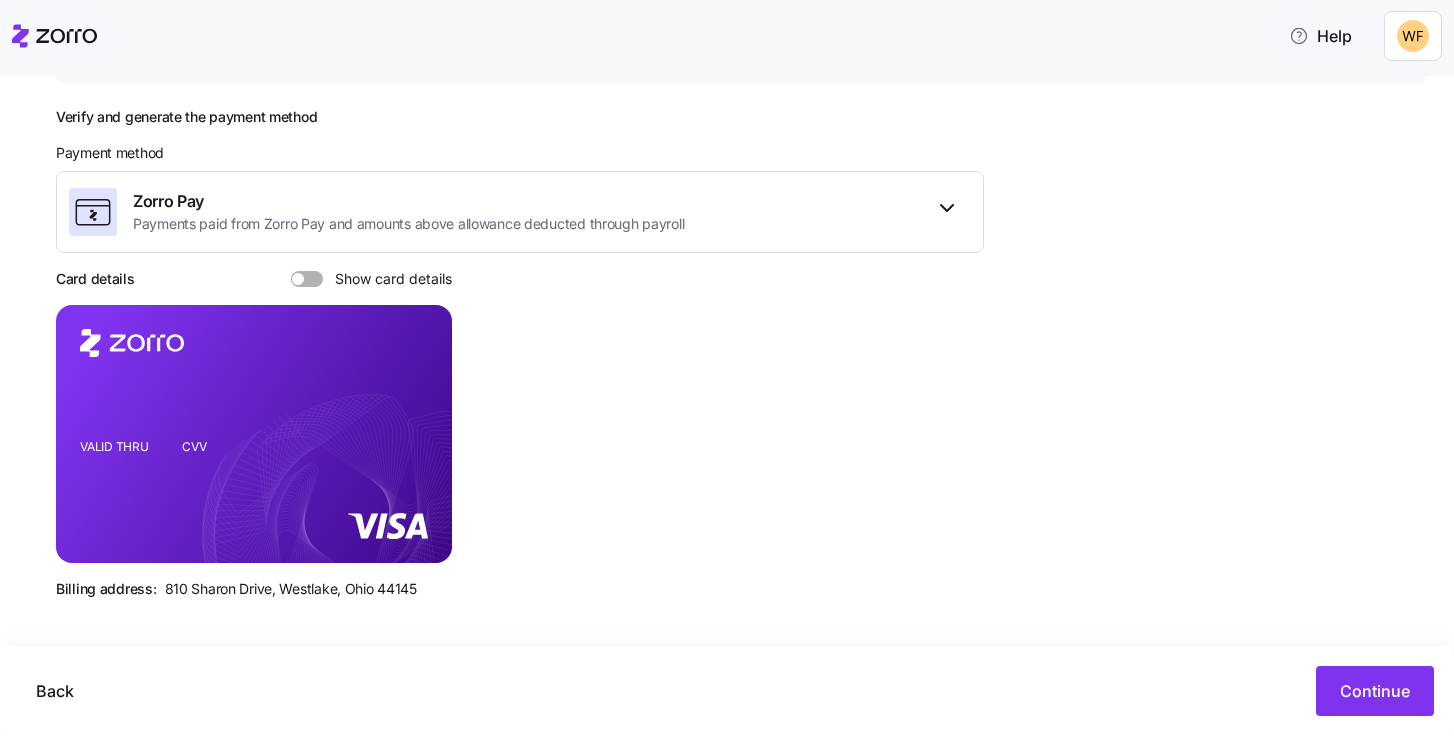 scroll, scrollTop: 256, scrollLeft: 0, axis: vertical 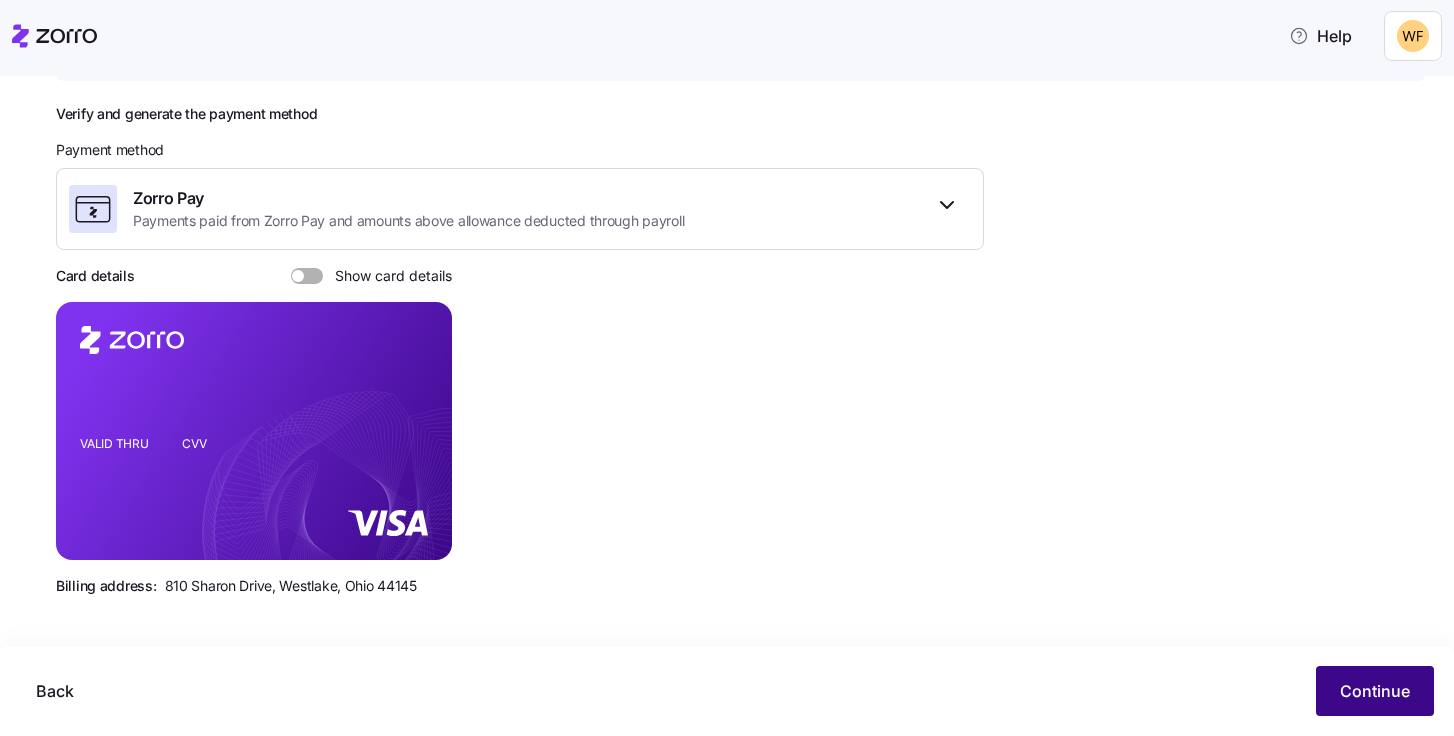click on "Continue" at bounding box center [1375, 691] 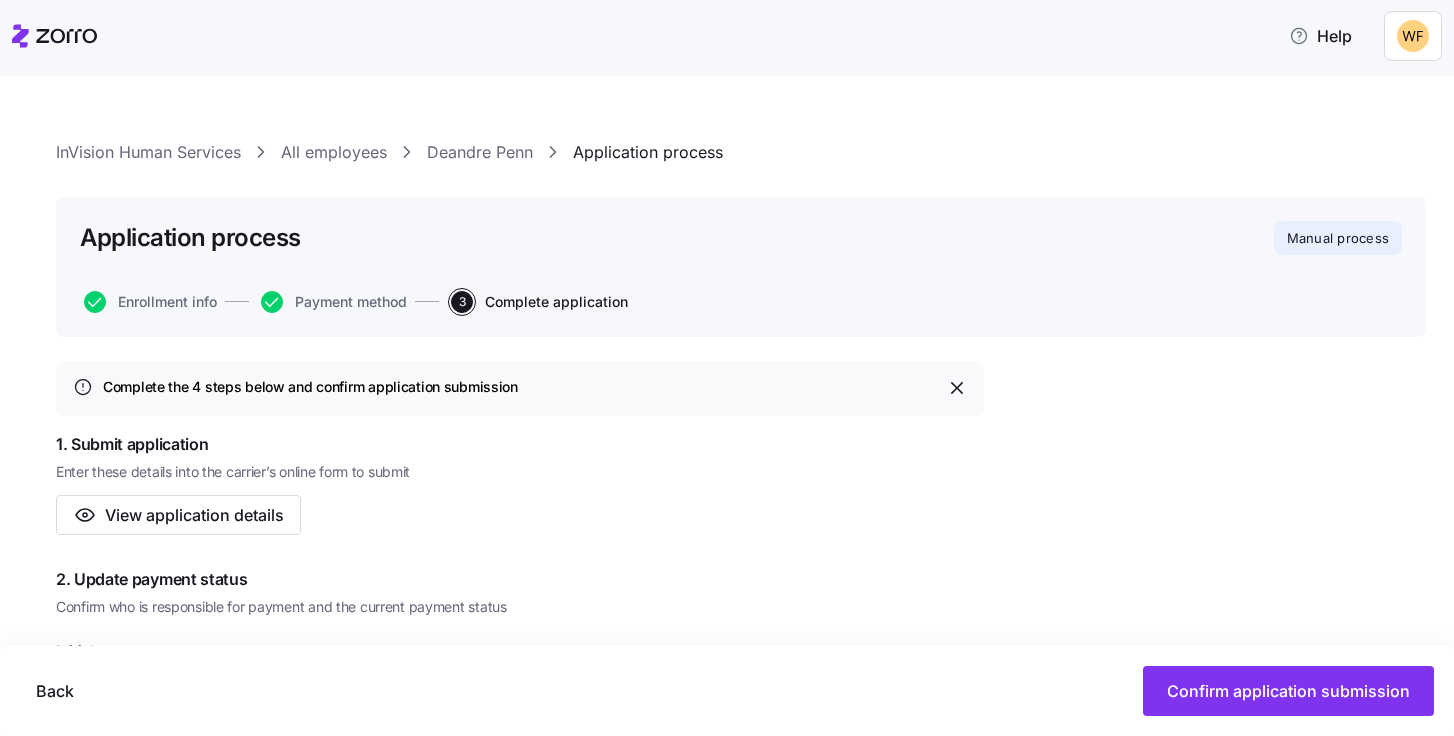 scroll, scrollTop: 933, scrollLeft: 0, axis: vertical 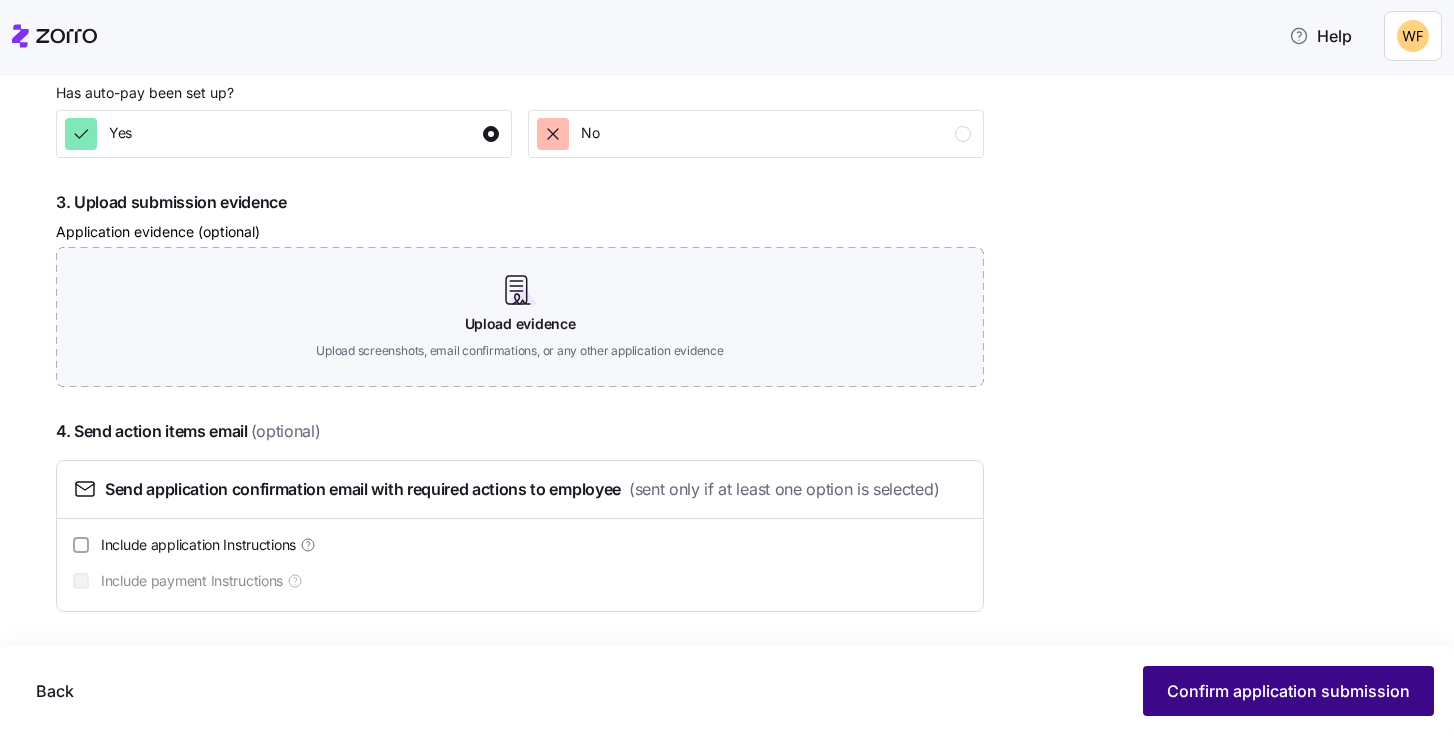 click on "Confirm application submission" at bounding box center (1288, 691) 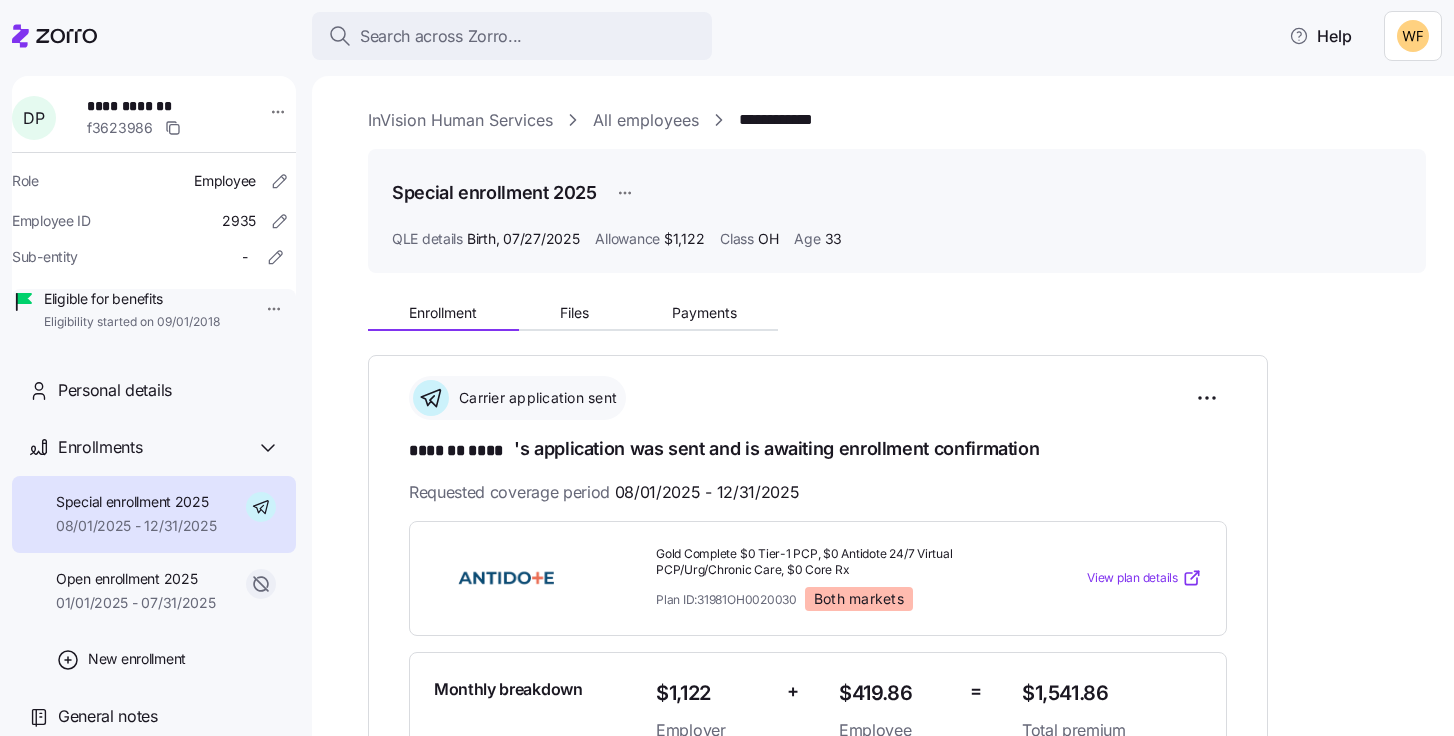scroll, scrollTop: 411, scrollLeft: 0, axis: vertical 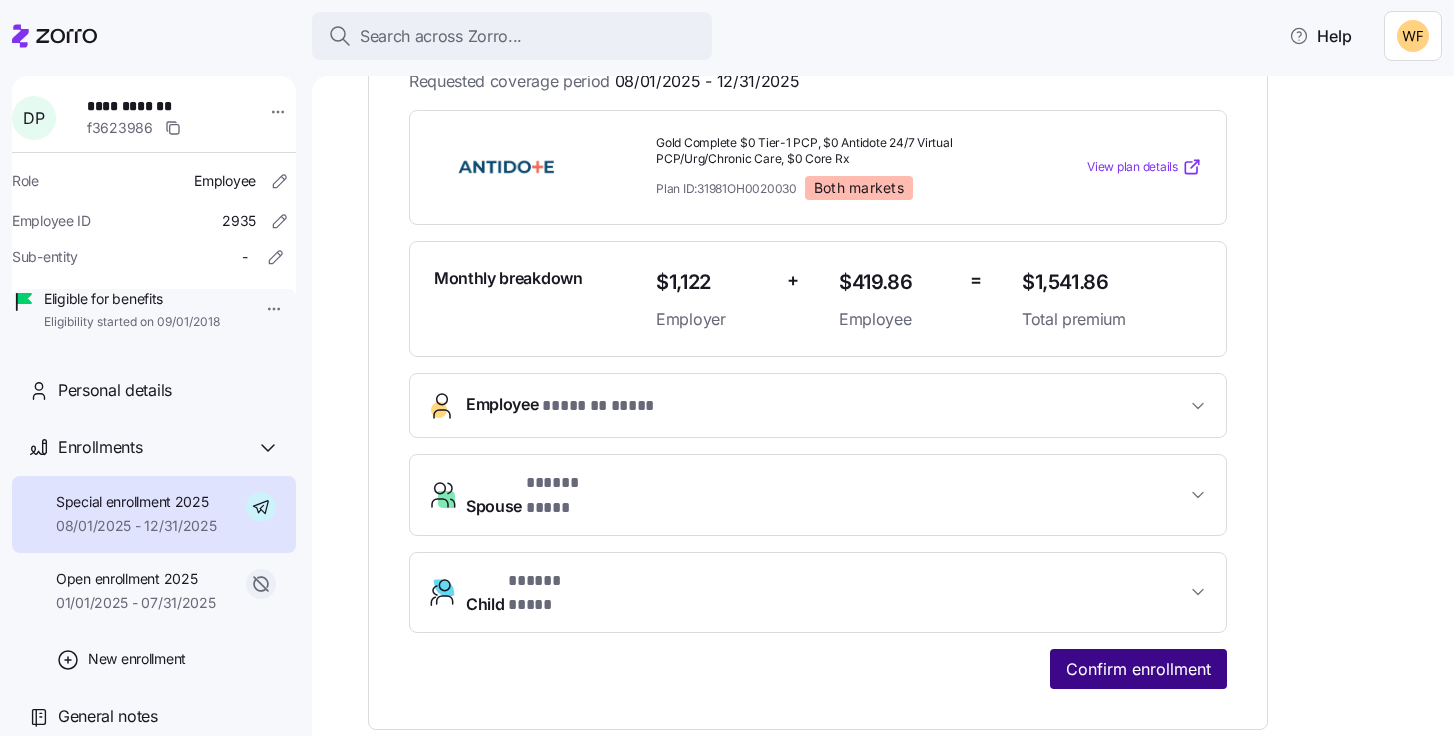 click on "Confirm enrollment" at bounding box center (1138, 669) 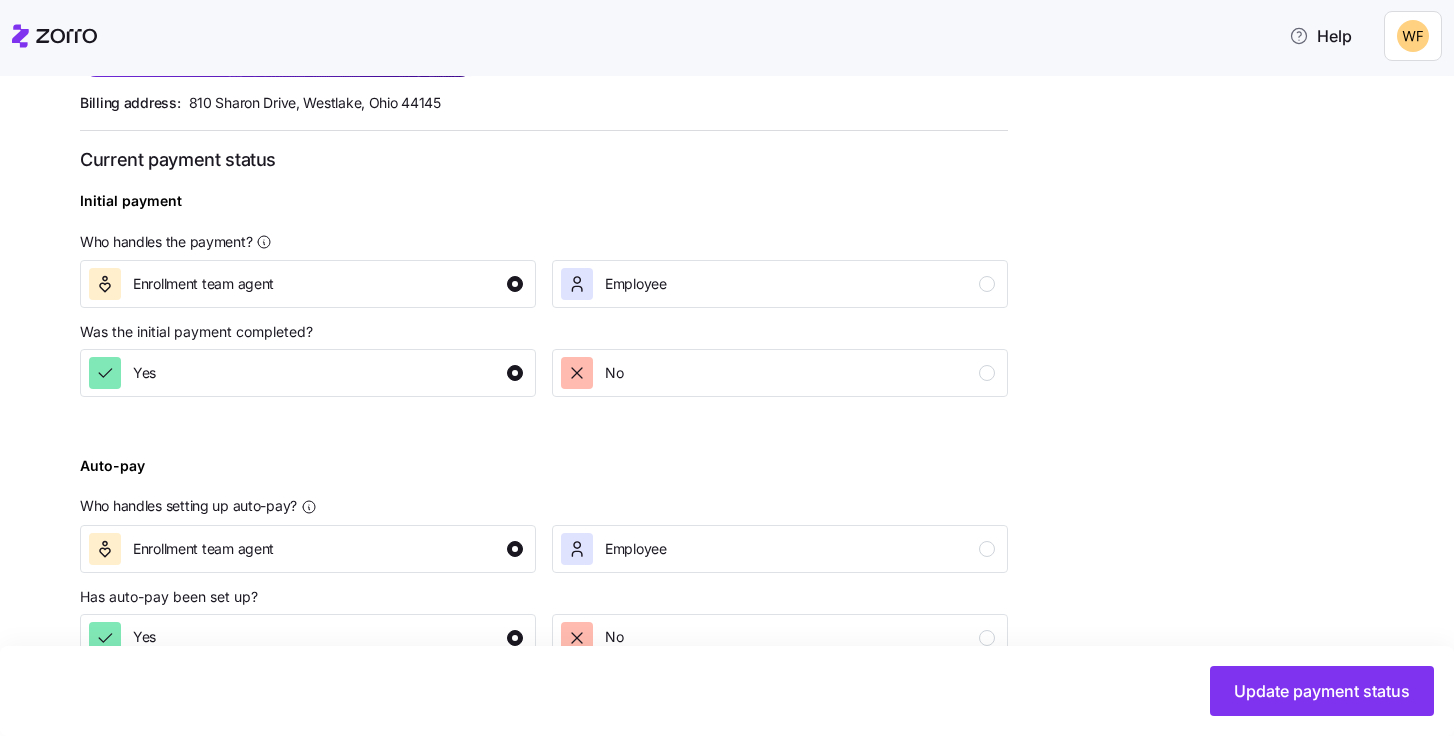 scroll, scrollTop: 741, scrollLeft: 0, axis: vertical 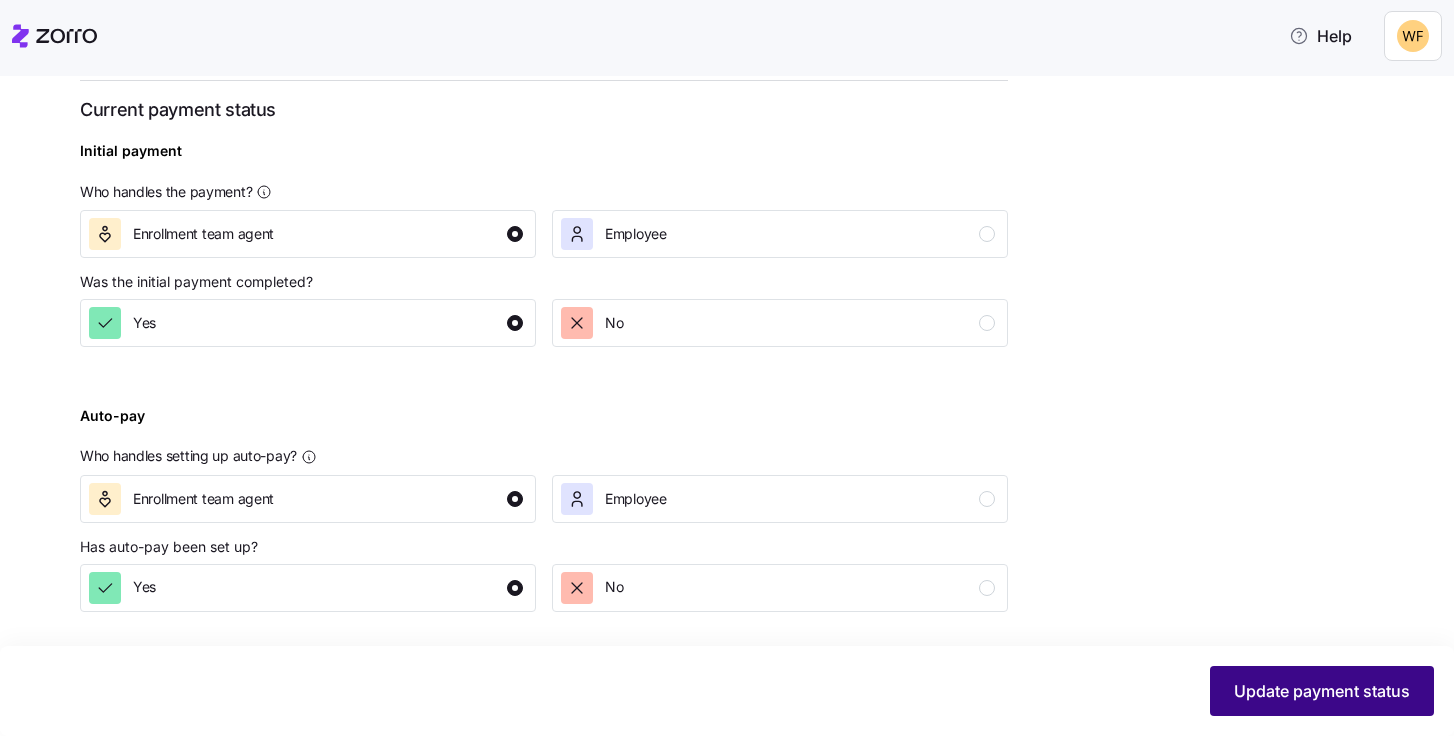 click on "Update payment status" at bounding box center [1322, 691] 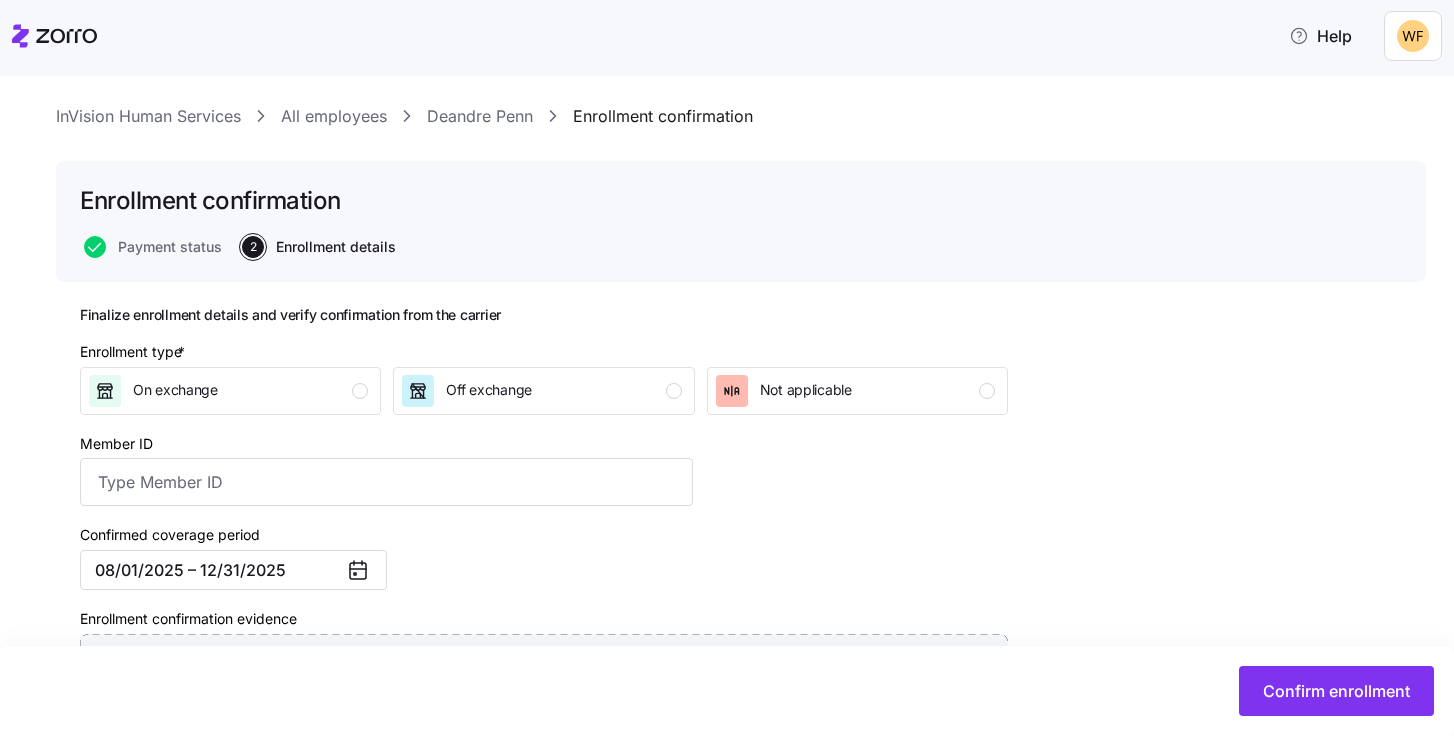 scroll, scrollTop: 154, scrollLeft: 0, axis: vertical 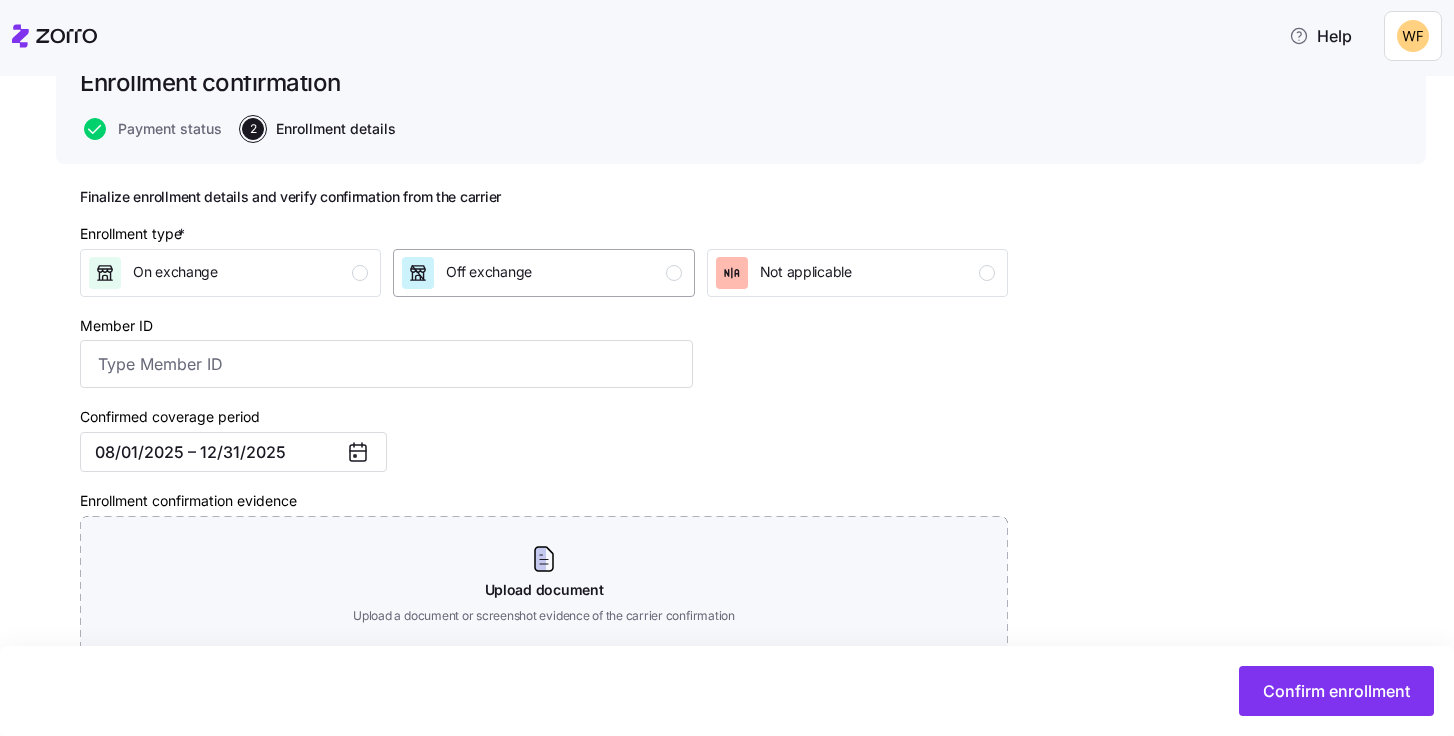 click at bounding box center [674, 273] 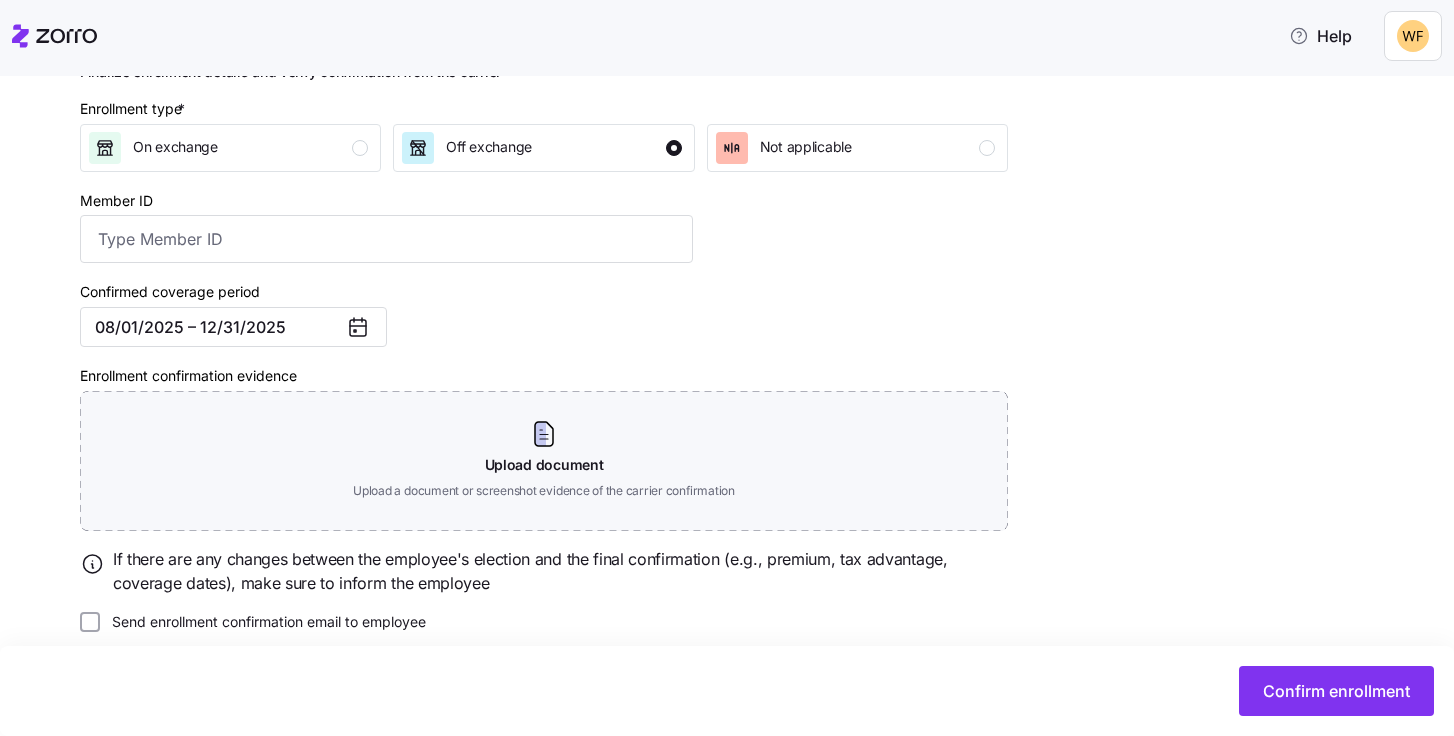 scroll, scrollTop: 301, scrollLeft: 0, axis: vertical 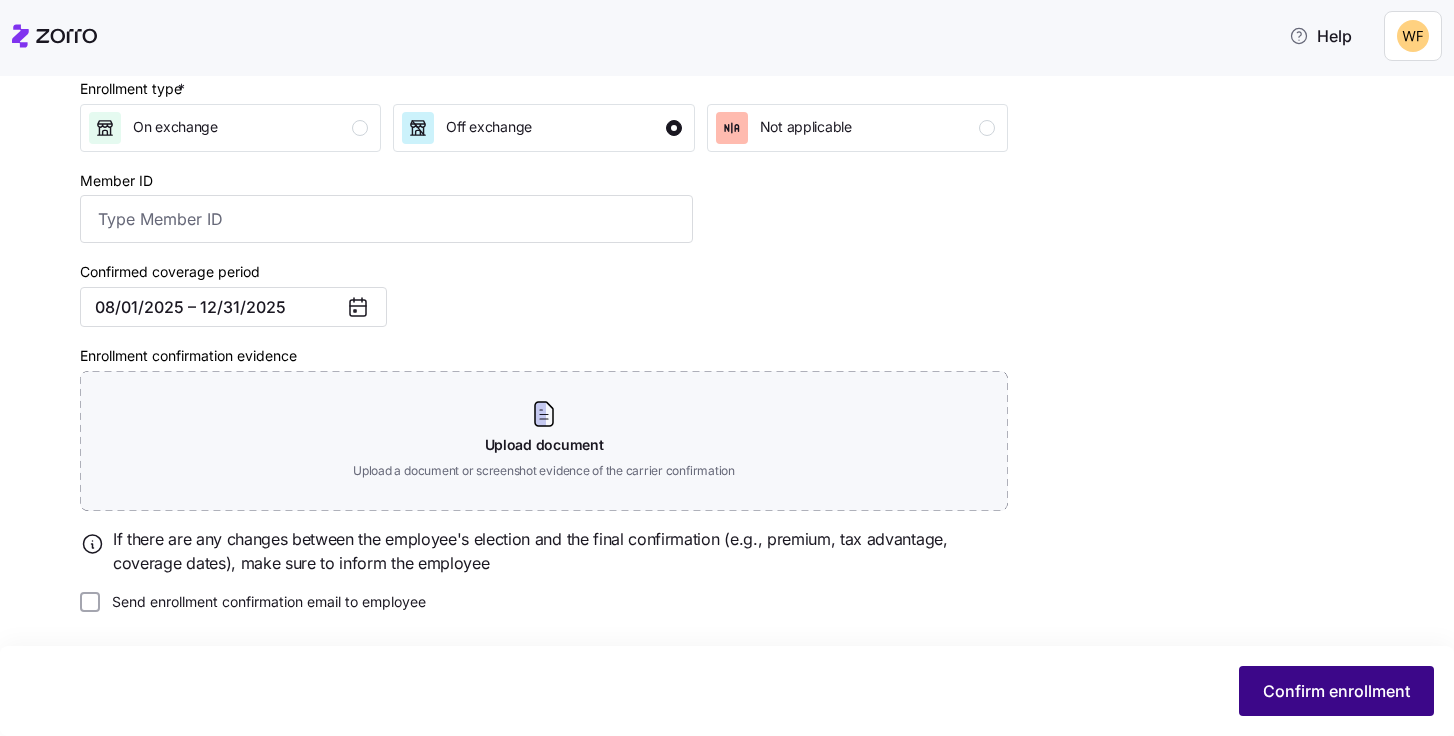 click on "Confirm enrollment" at bounding box center [1336, 691] 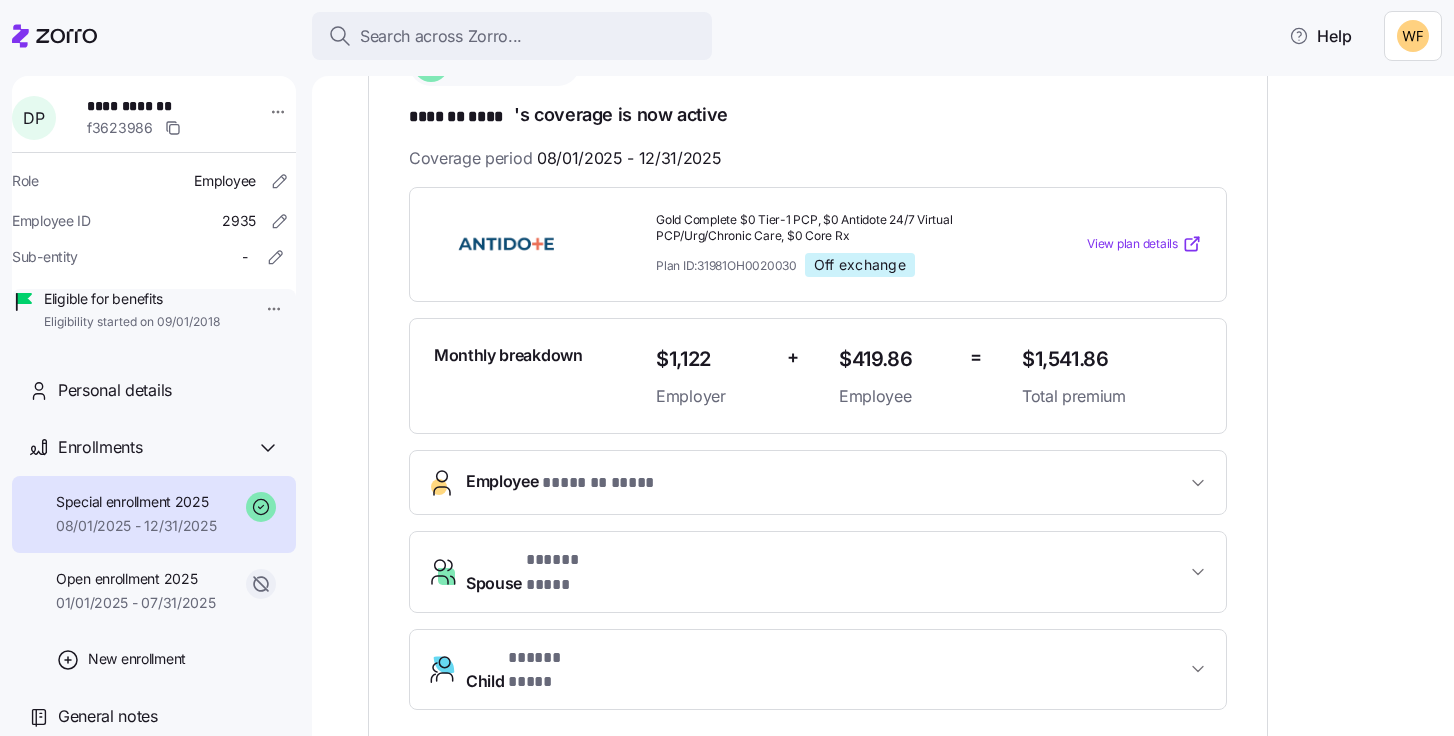 scroll, scrollTop: 337, scrollLeft: 0, axis: vertical 